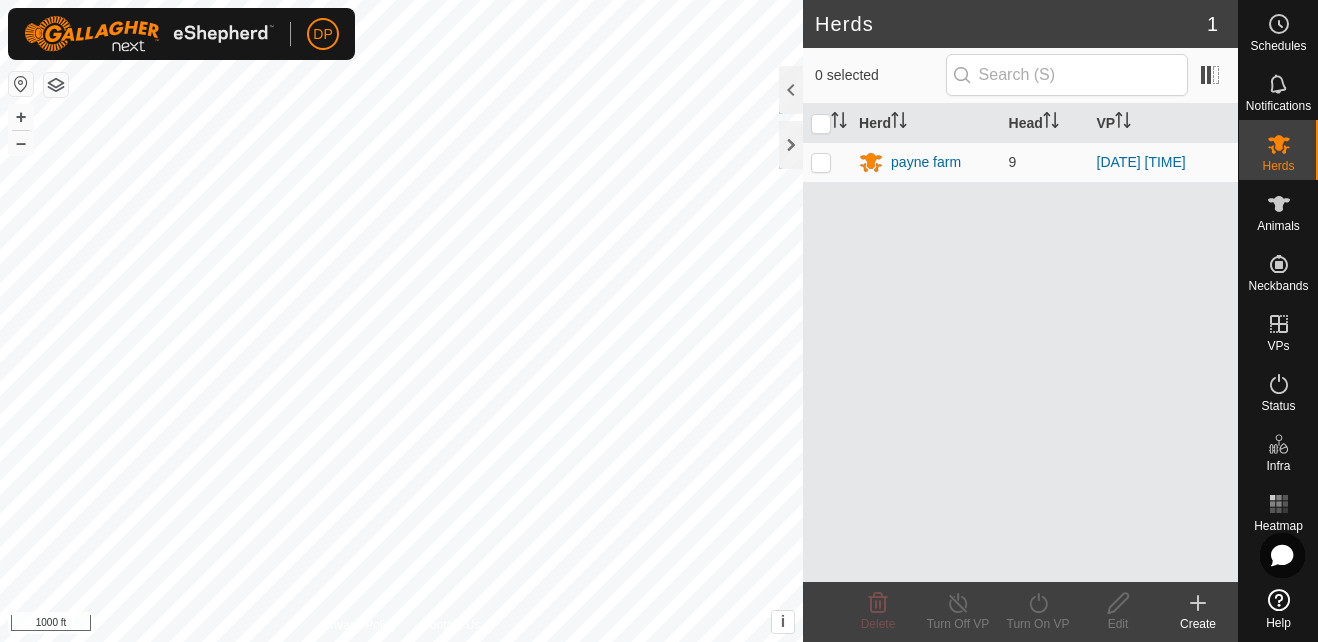 scroll, scrollTop: 0, scrollLeft: 0, axis: both 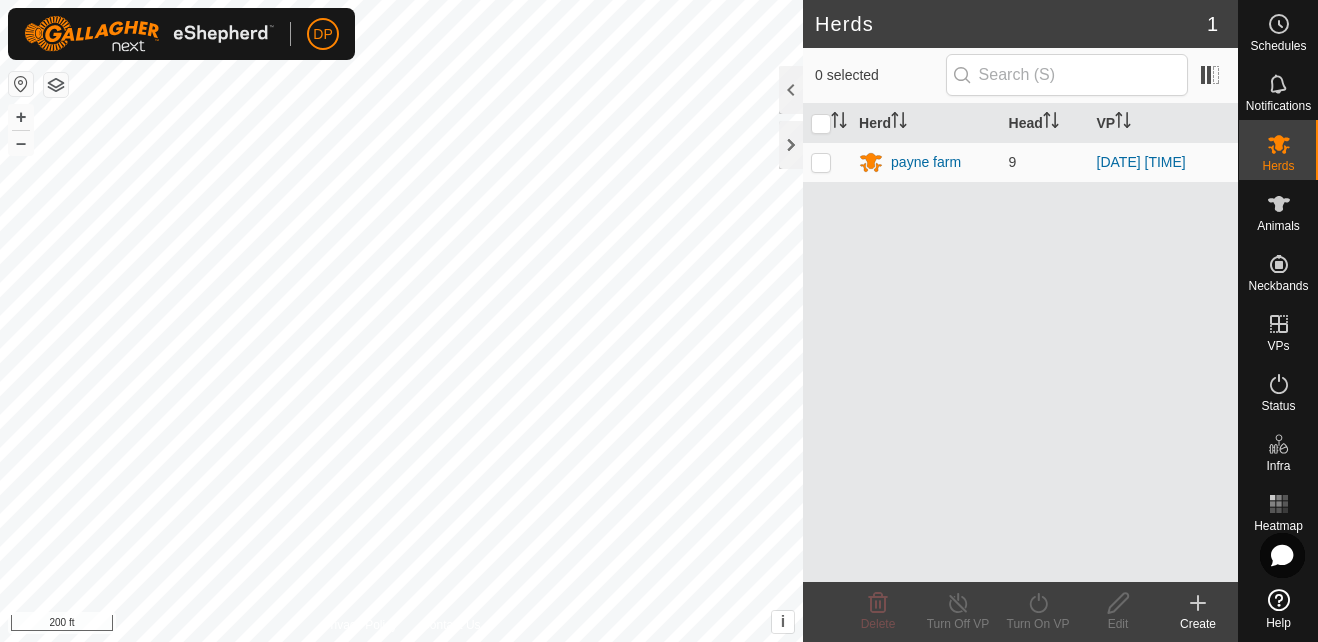 click on "DP Schedules Notifications Herds Animals Neckbands VPs Status Infra Heatmap Help Herds 1  0 selected   Herd   Head   VP  payne farm 9 [DATE] [TIME] Delete  Turn Off VP   Turn On VP   Edit   Create  Privacy Policy Contact Us
WP 1
Type:   trough
Capacity:  100L
Water Level:  100%
Drinkable:  Yes
+ – ⇧ i This application includes HERE Maps. © 2024 HERE. All rights reserved. 200 ft" at bounding box center (659, 321) 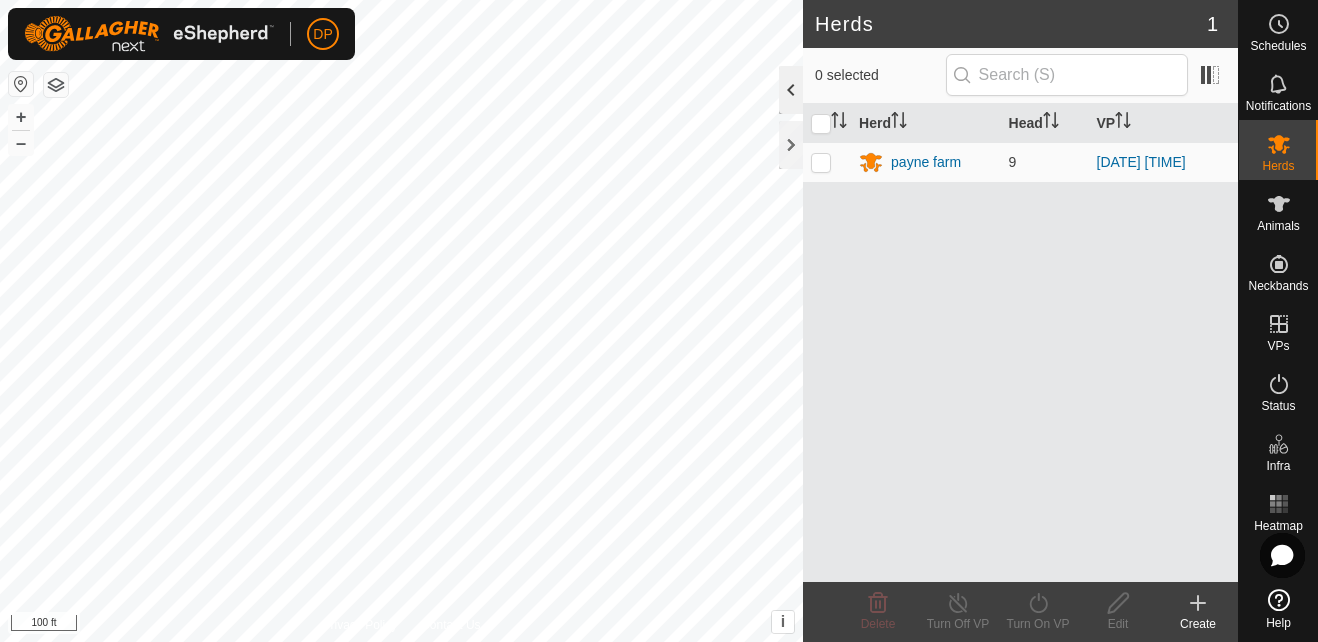 click on "Herds 1  0 selected   Herd   Head   VP  payne farm 9 [DATE] [TIME] Delete  Turn Off VP   Turn On VP   Edit   Create  Privacy Policy Contact Us
1
[NUMBER] -
- + – ⇧ i This application includes HERE Maps. © 2024 HERE. All rights reserved. 100 ft" 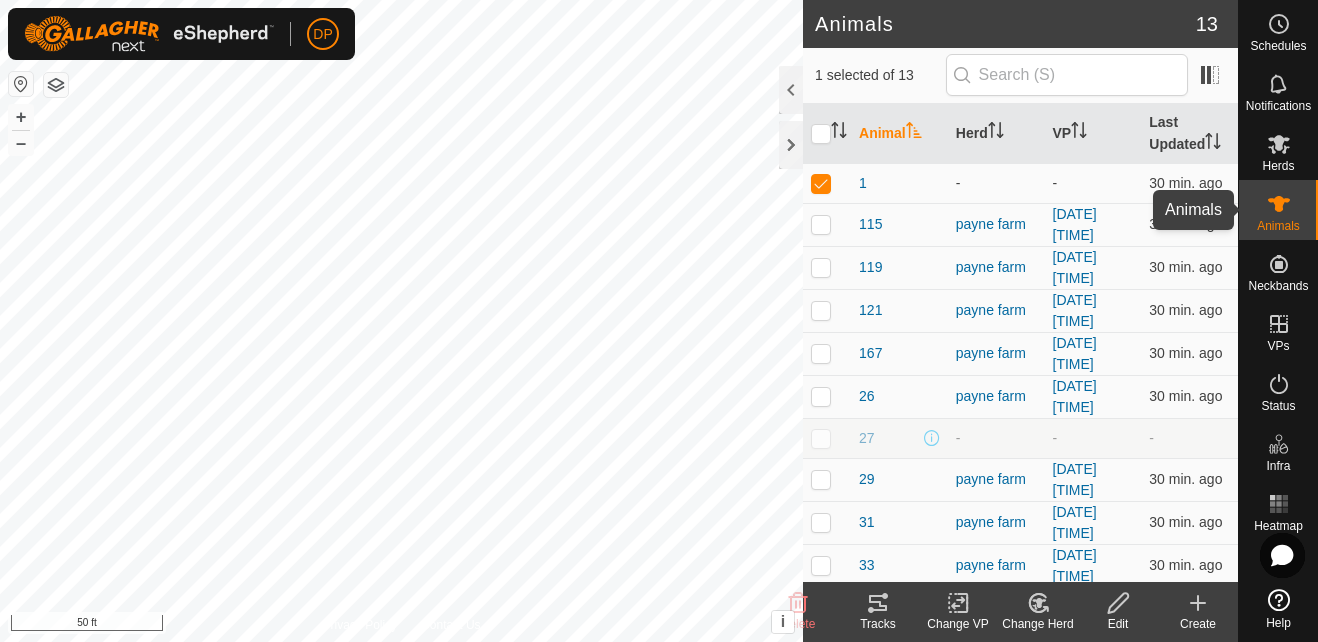 click 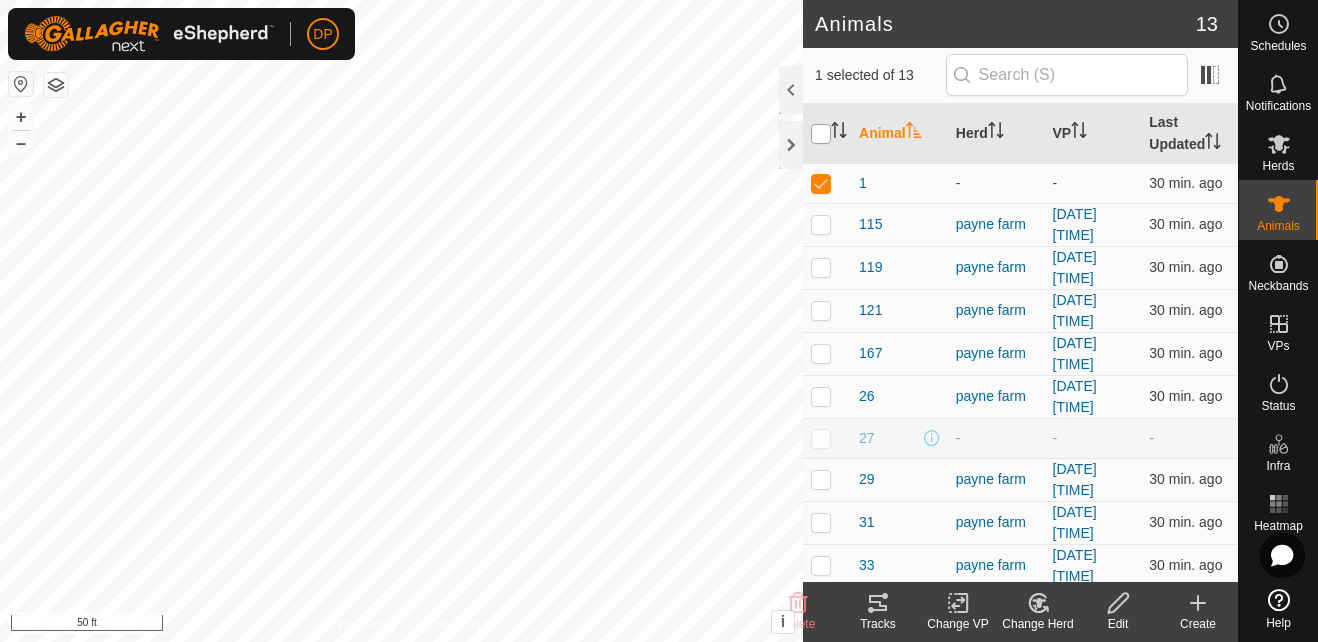 click at bounding box center (821, 134) 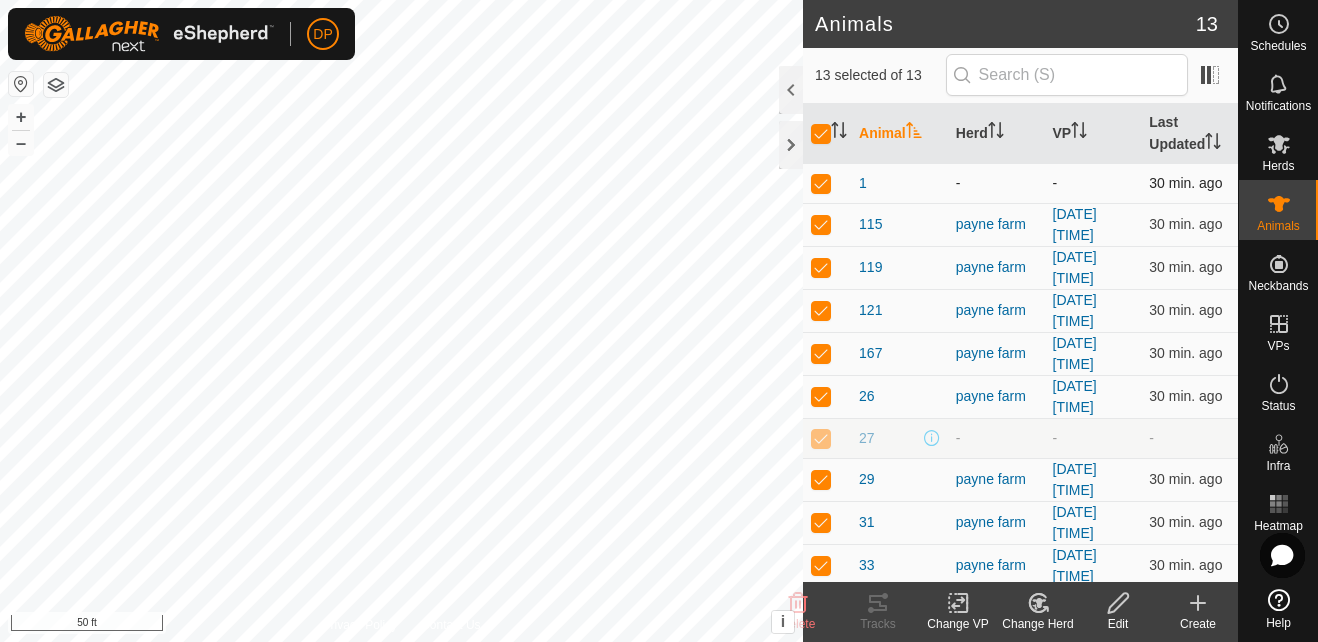 click on "1" at bounding box center [899, 183] 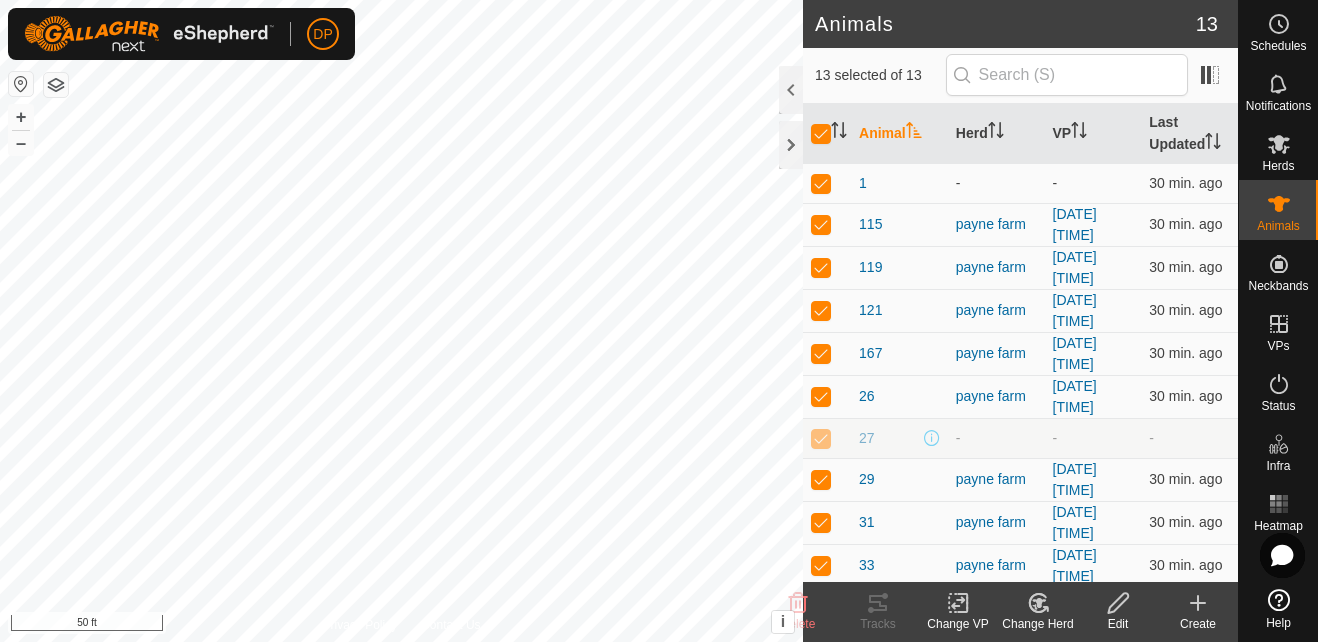 click 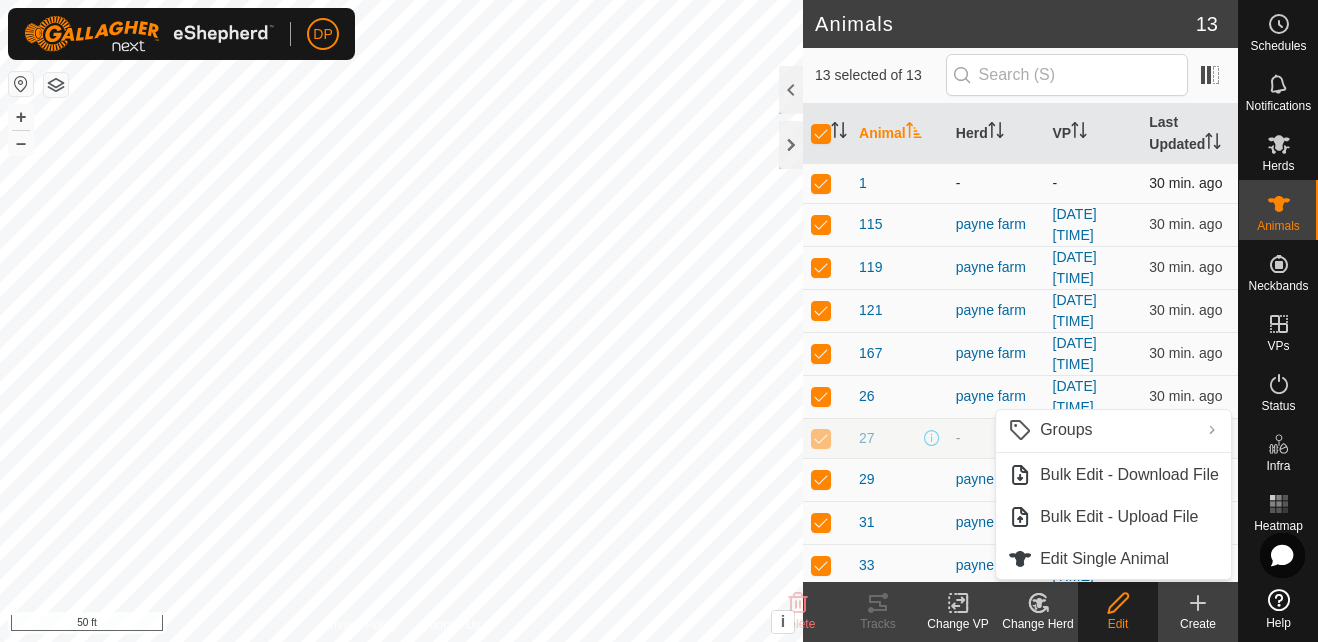 click on "1" at bounding box center [899, 183] 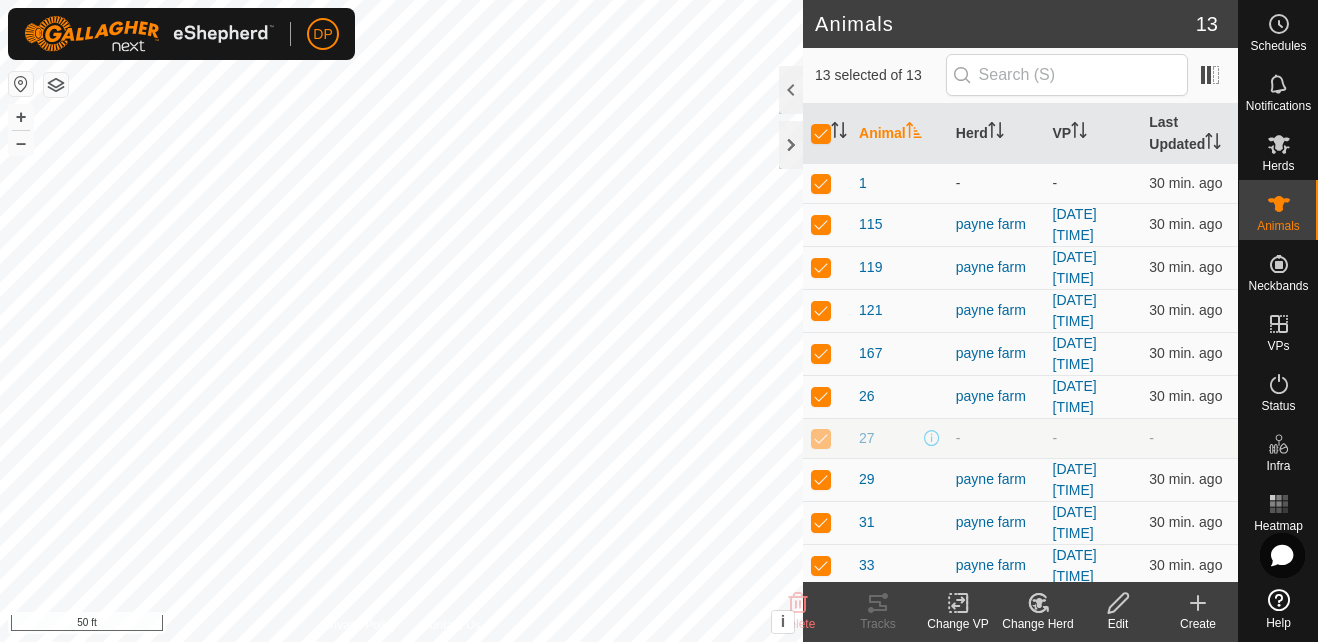 click 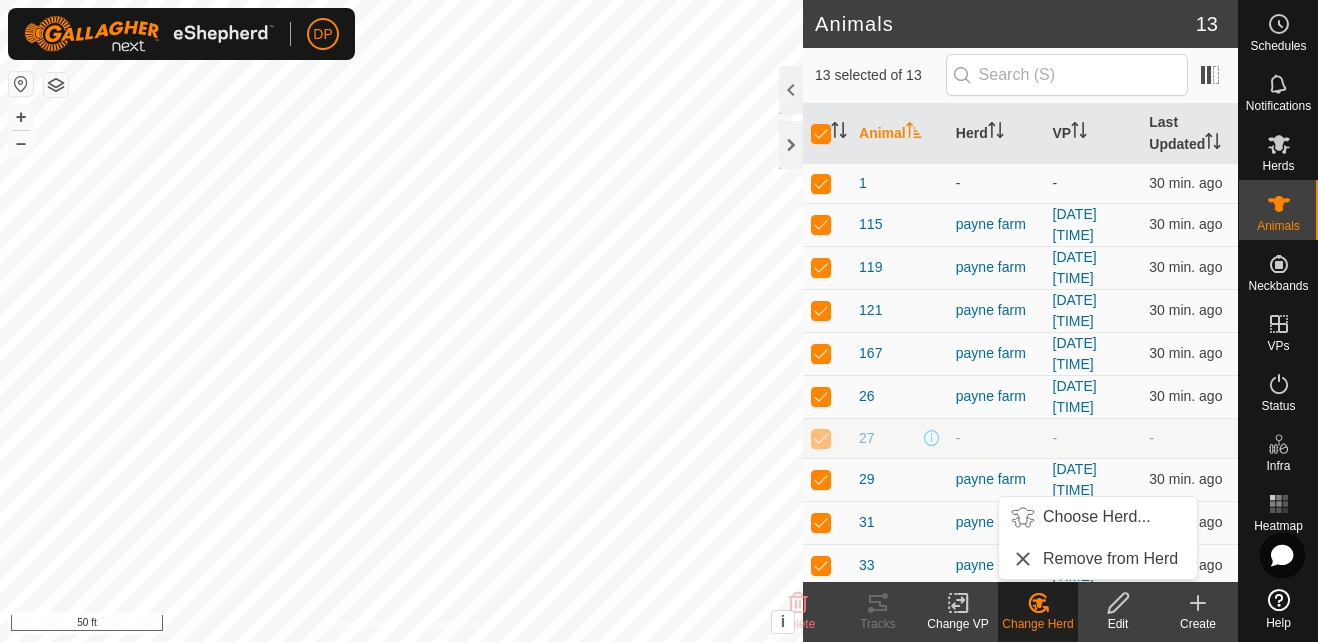 click 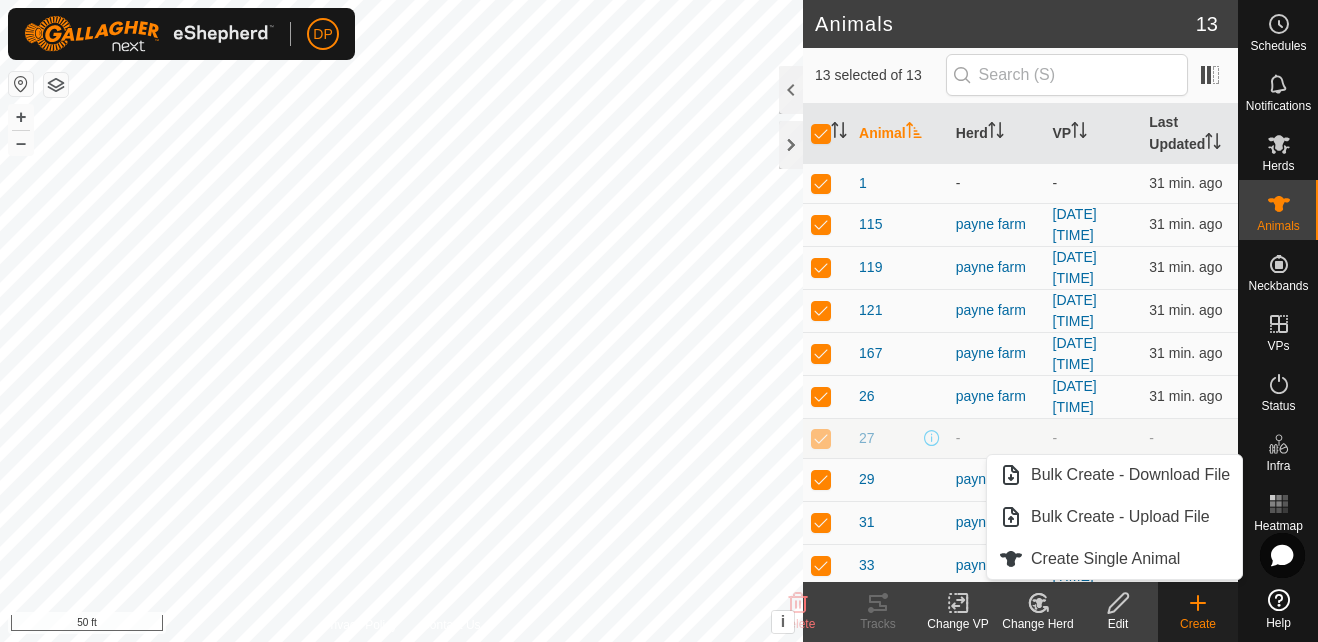 click 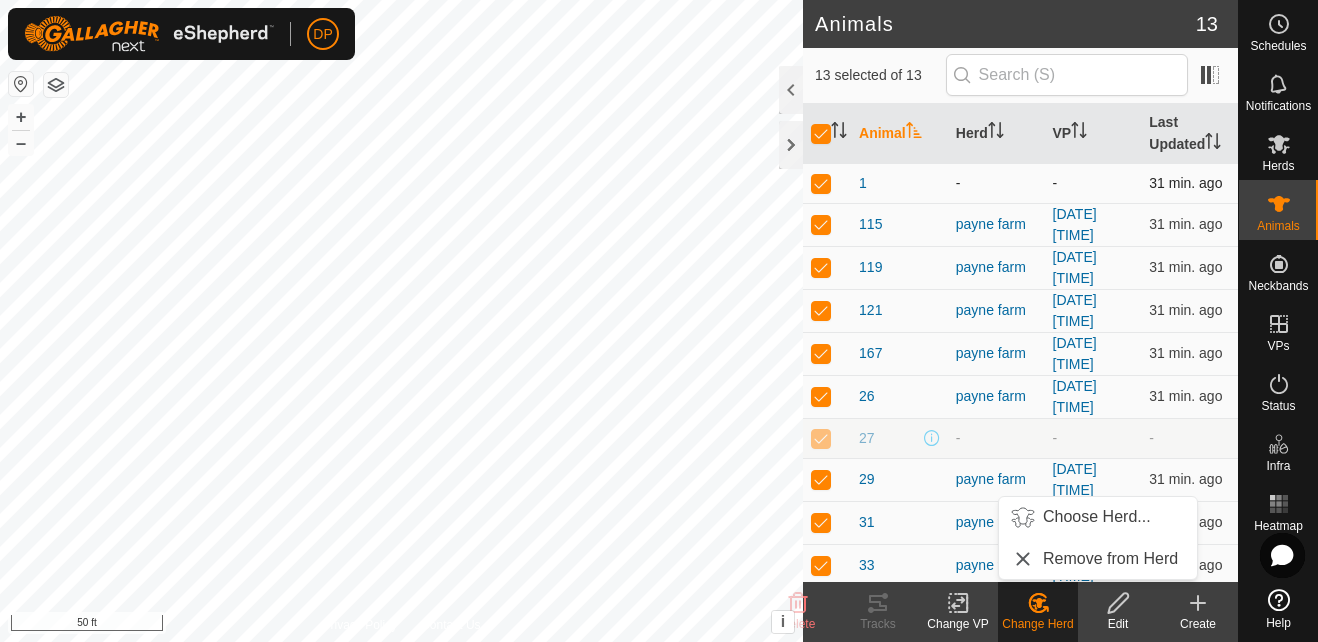 click at bounding box center [821, 183] 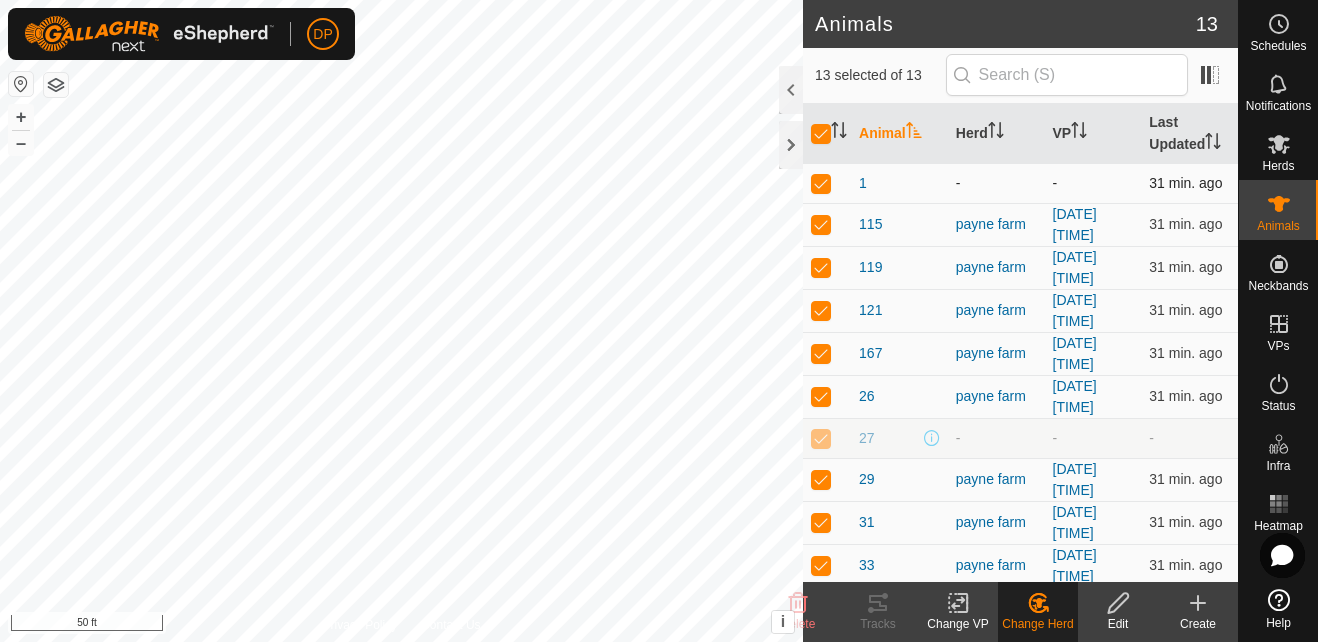 checkbox on "false" 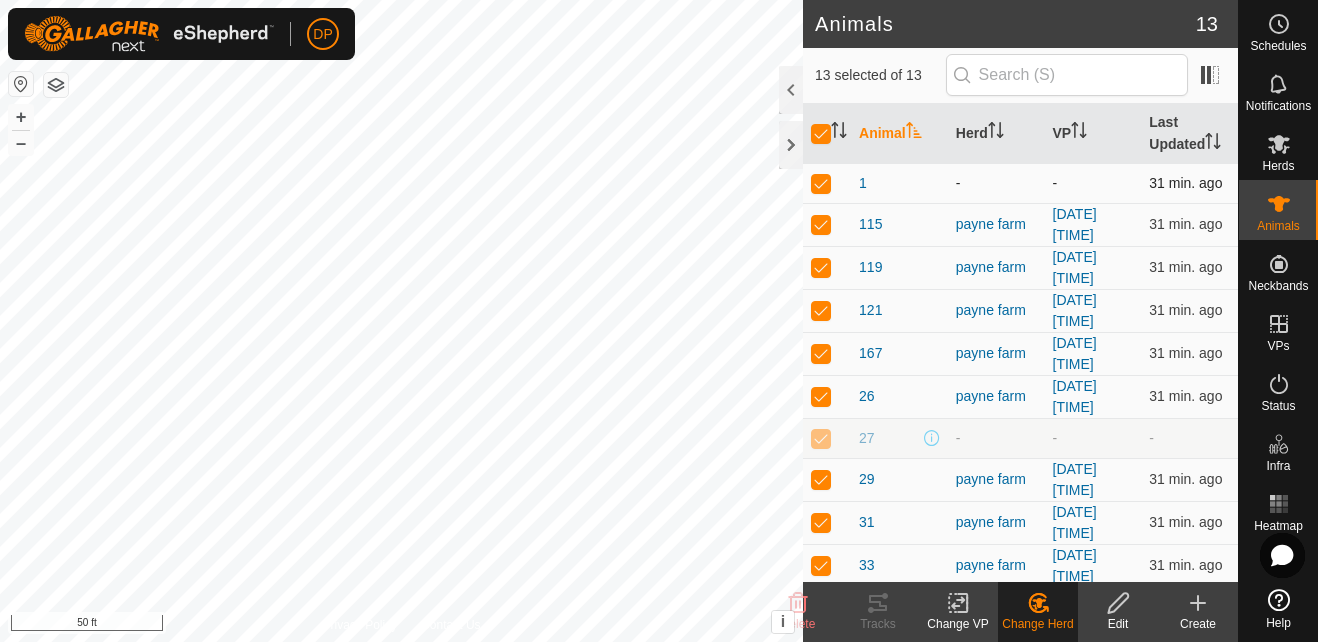 checkbox on "false" 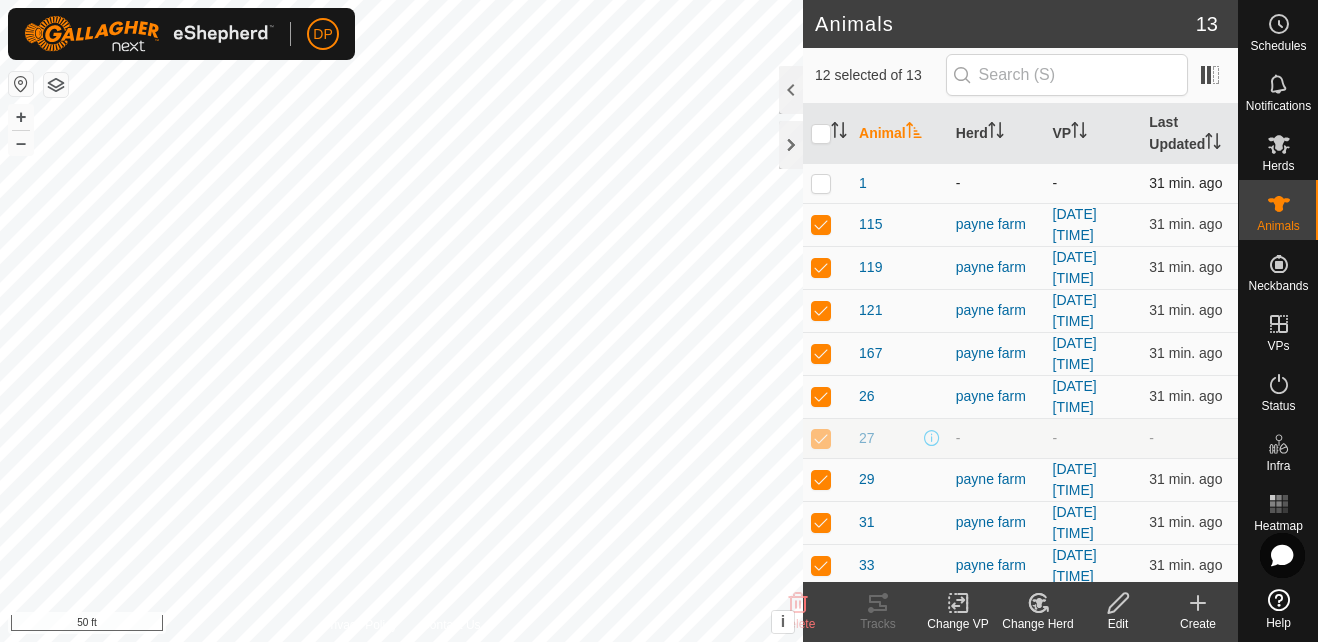 click at bounding box center [821, 183] 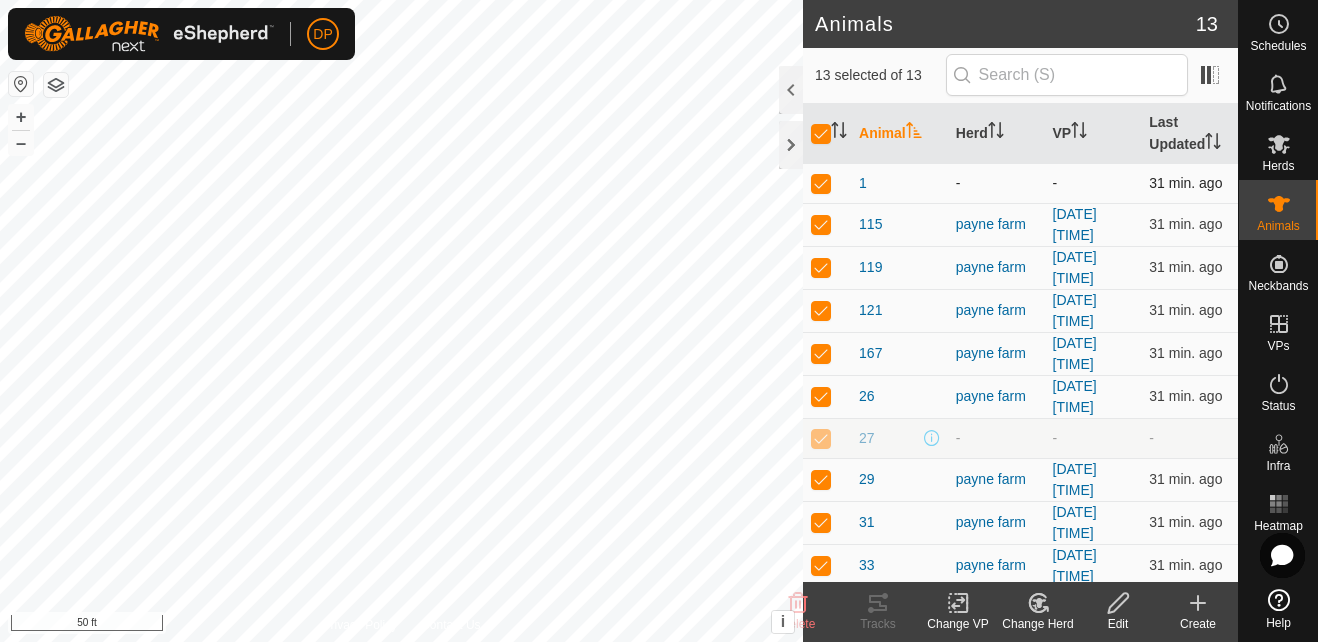 checkbox on "true" 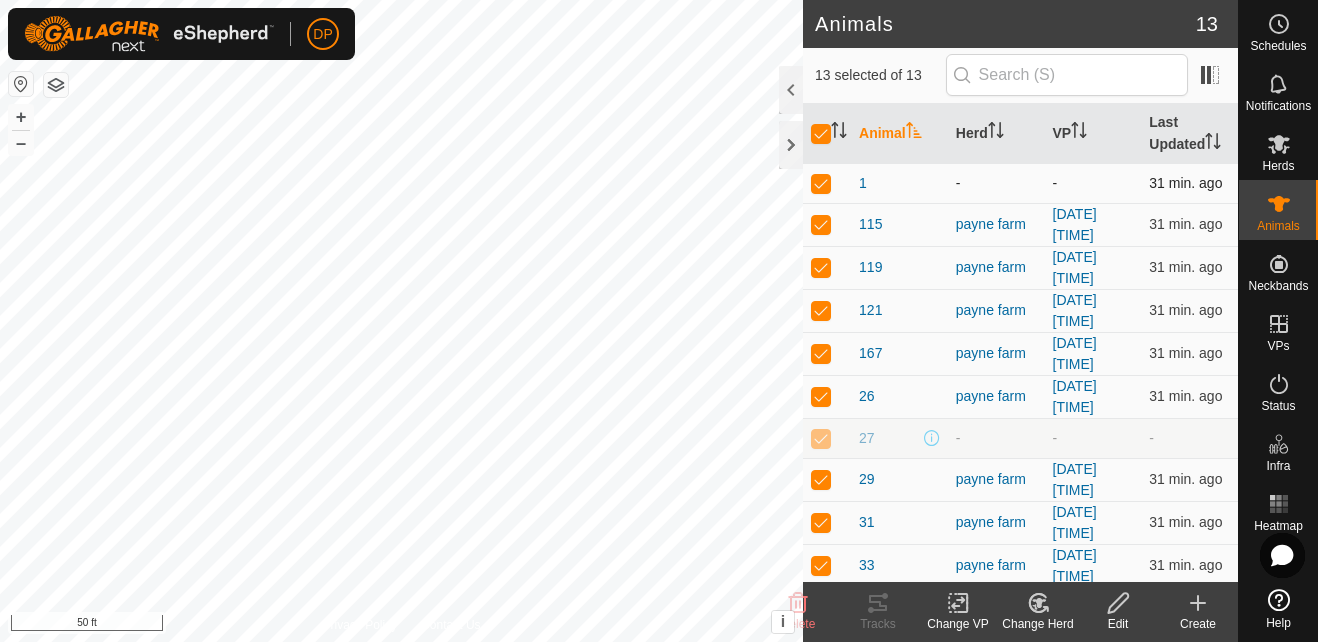 checkbox on "true" 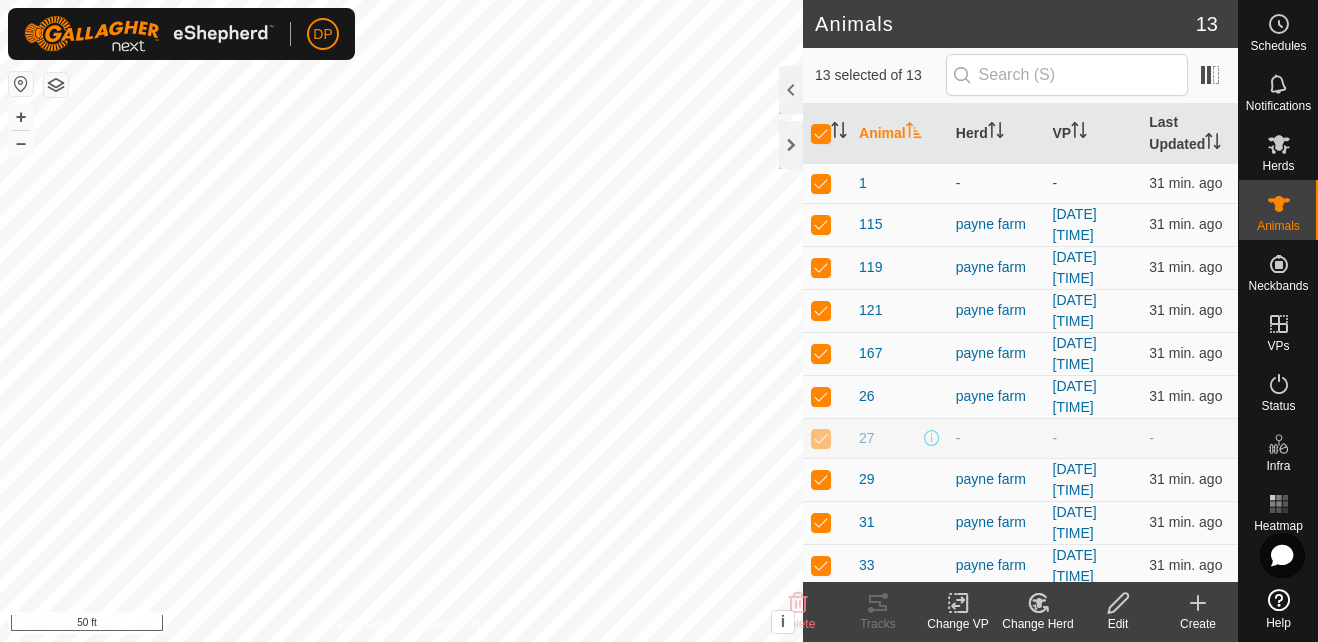 click 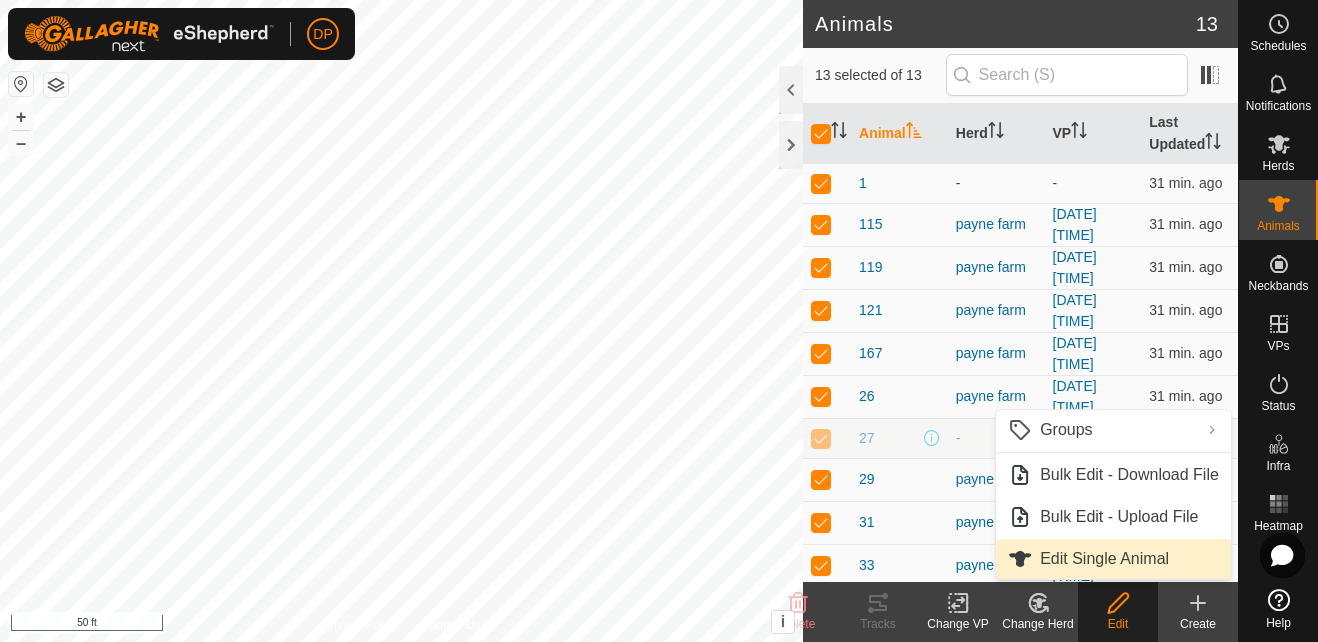 click on "Edit Single Animal" at bounding box center [1113, 559] 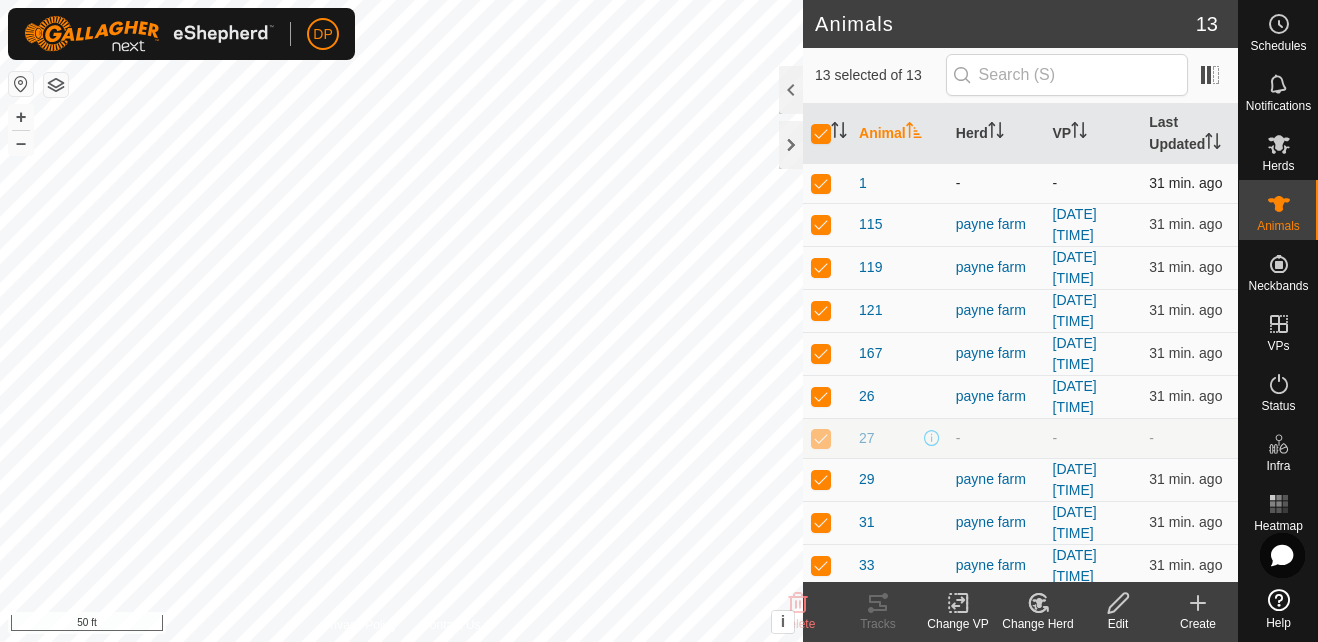 click at bounding box center [827, 183] 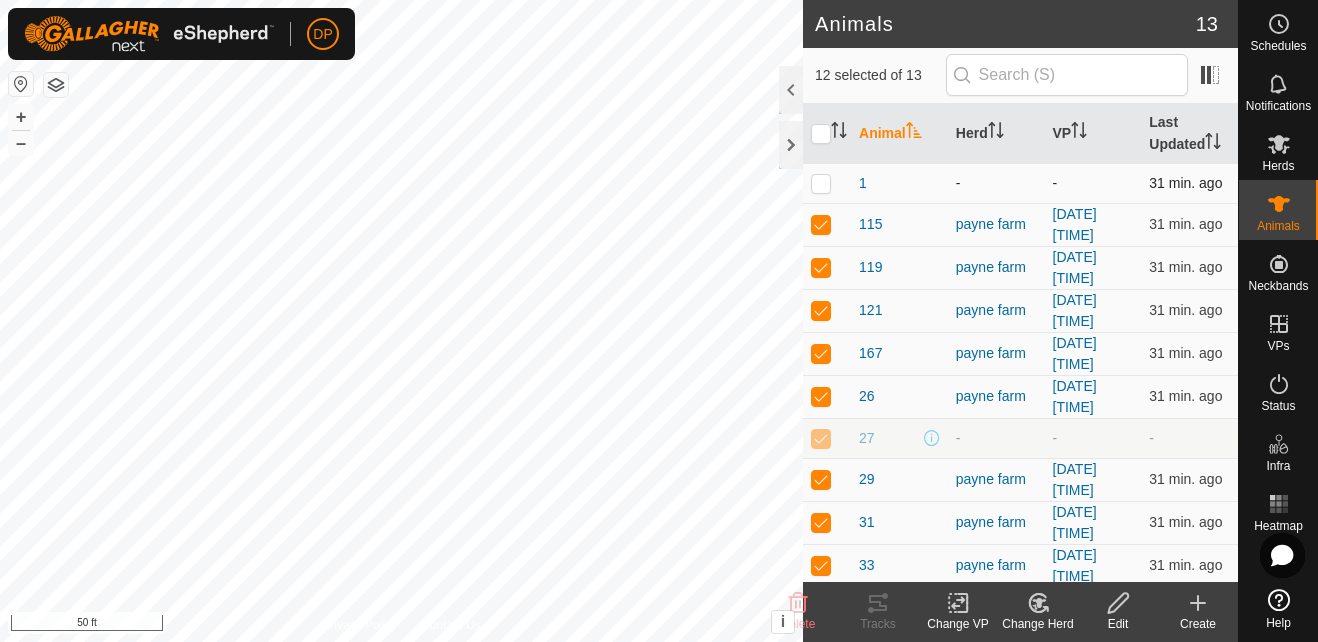 click at bounding box center (827, 183) 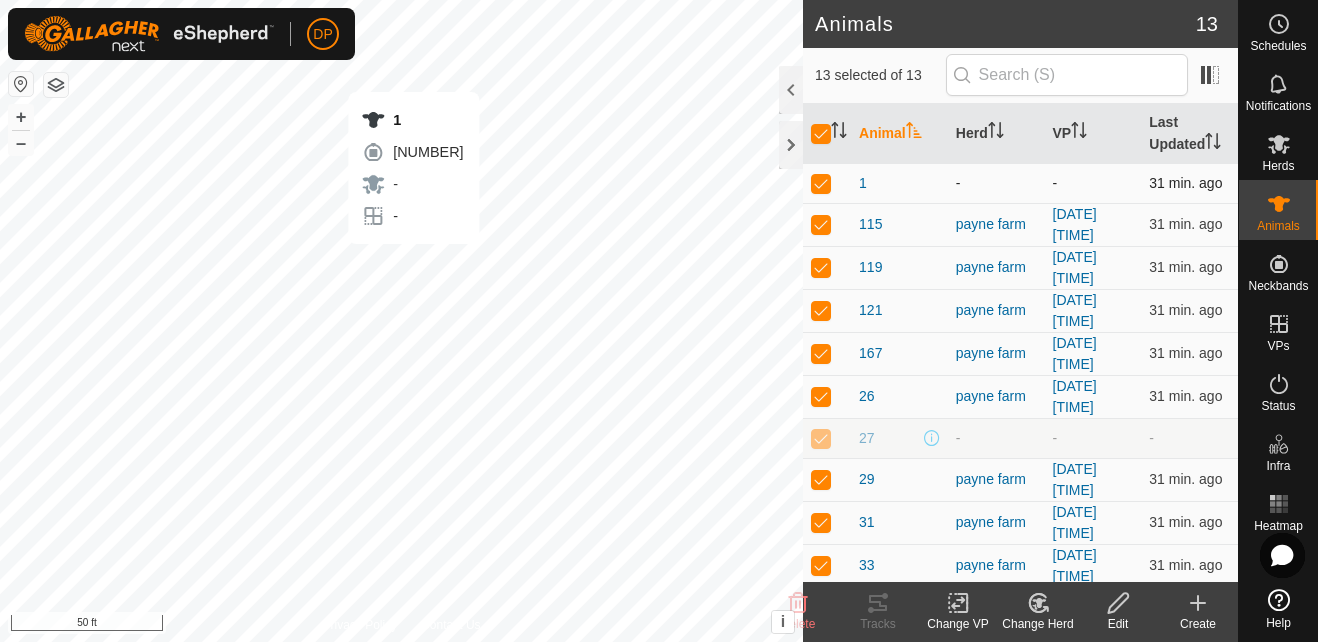 checkbox on "false" 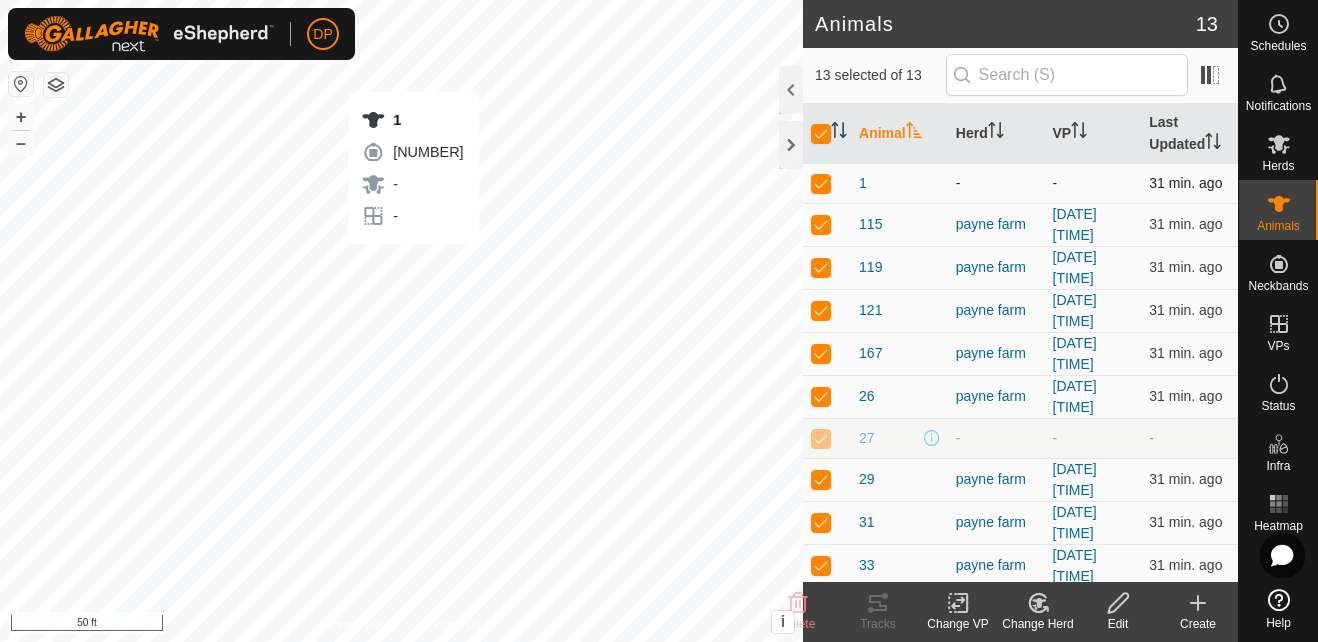 checkbox on "false" 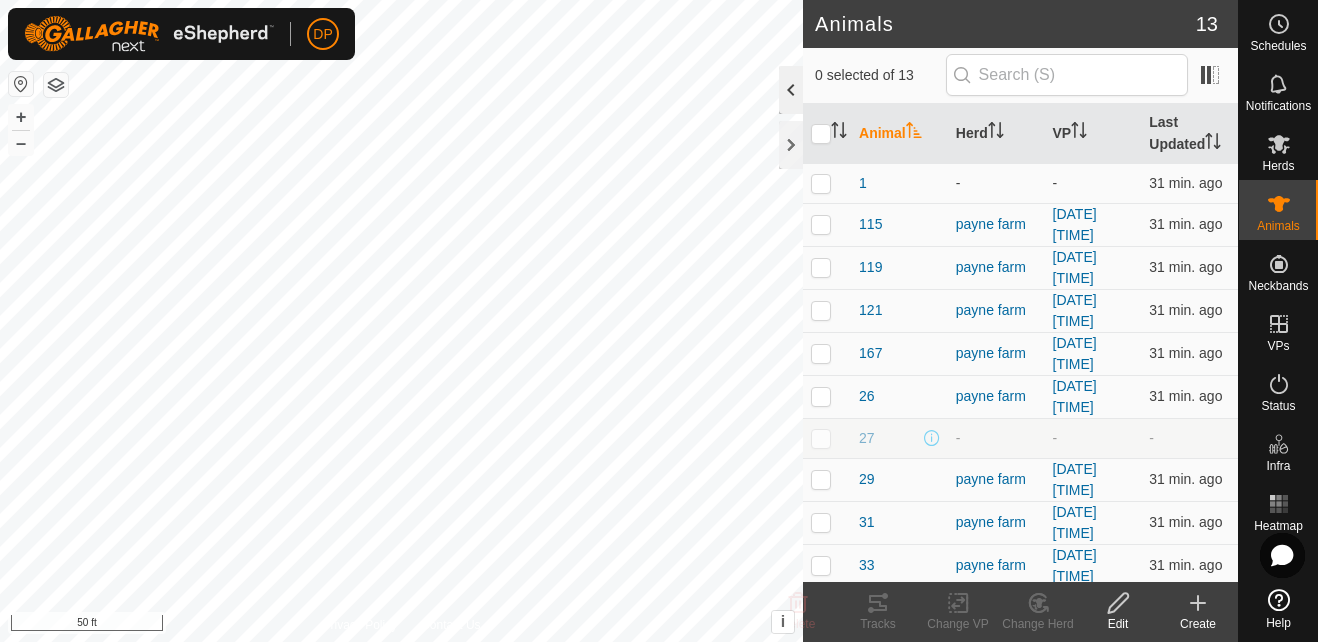 click 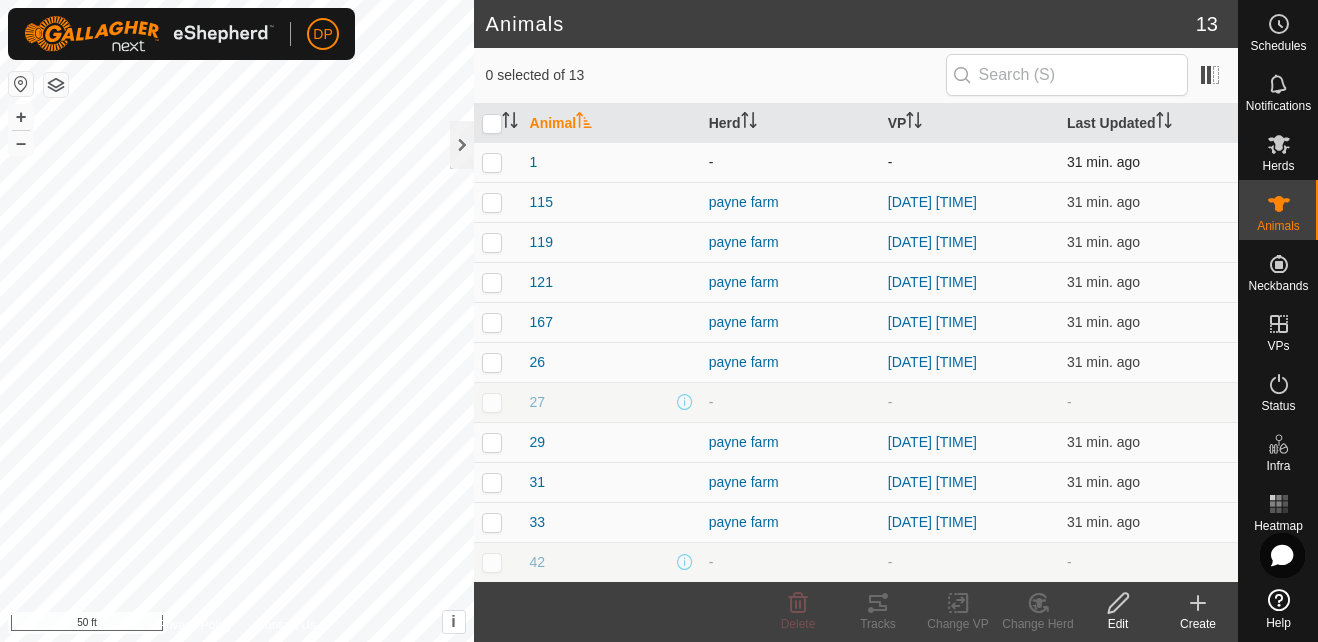 click at bounding box center [492, 162] 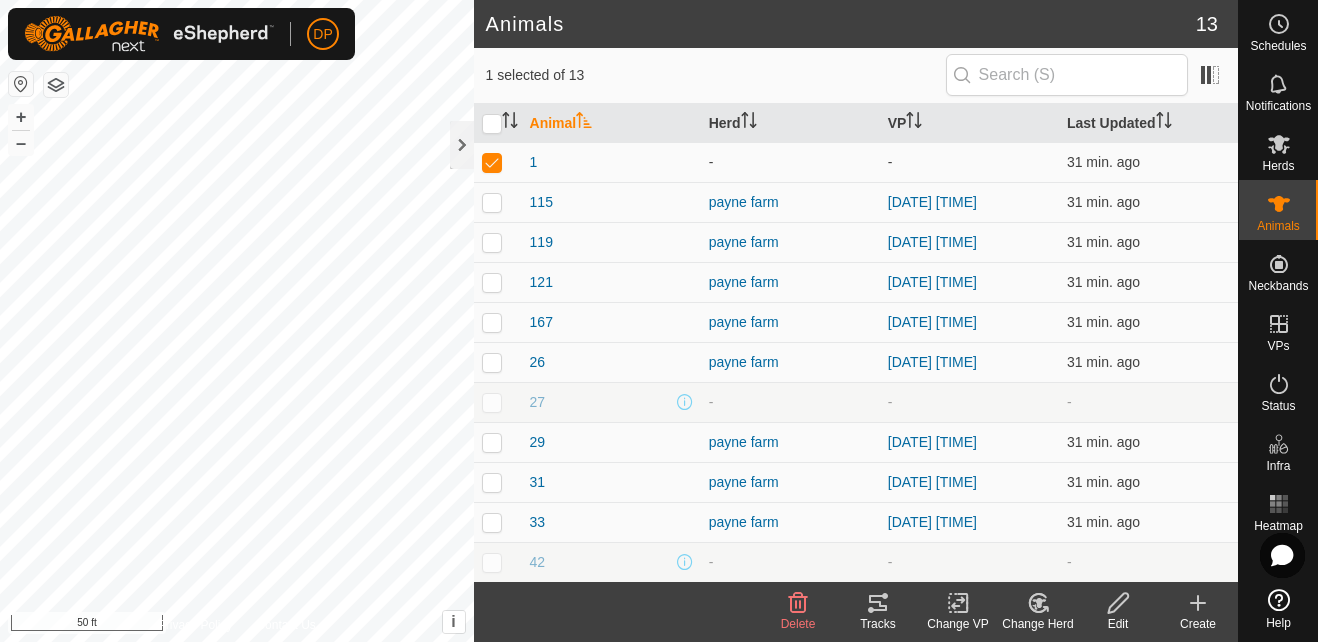 click 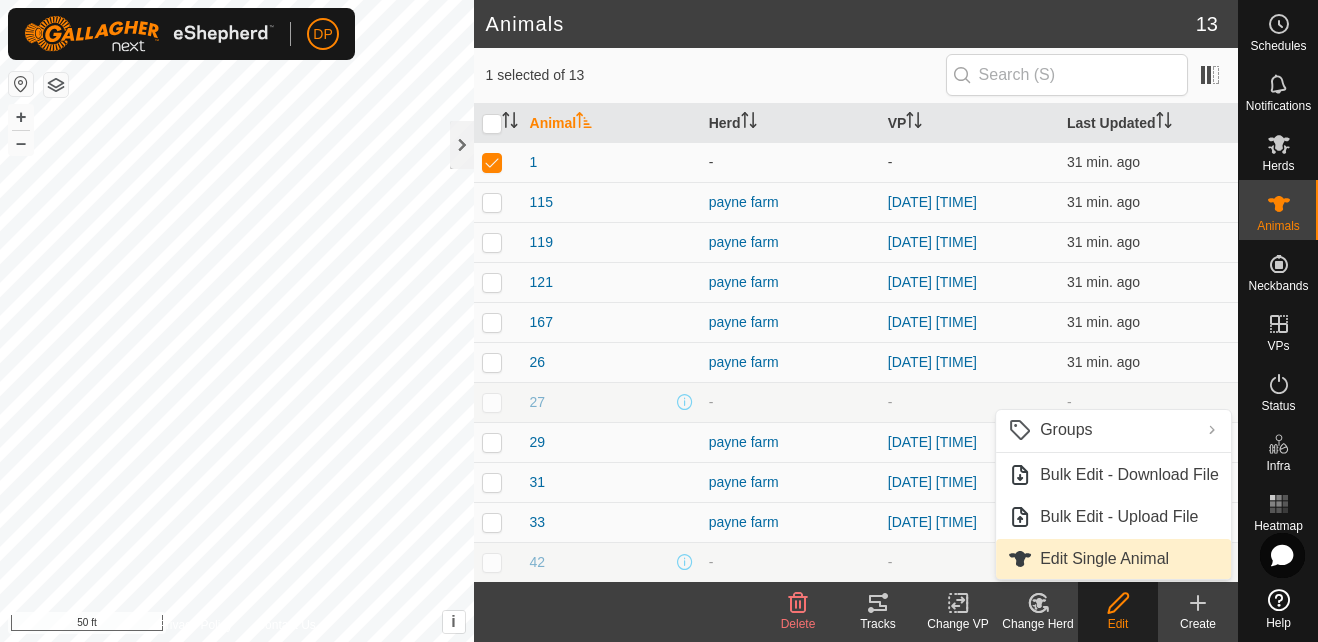 click on "Edit Single Animal" at bounding box center (1113, 559) 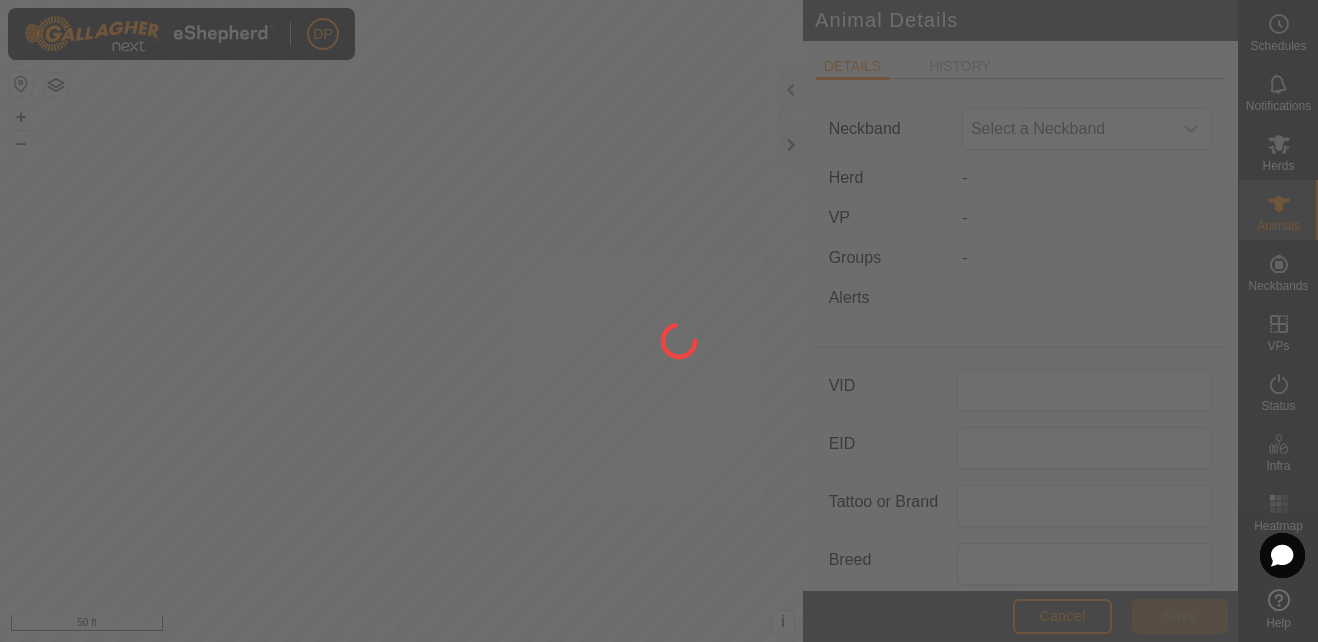 type on "1" 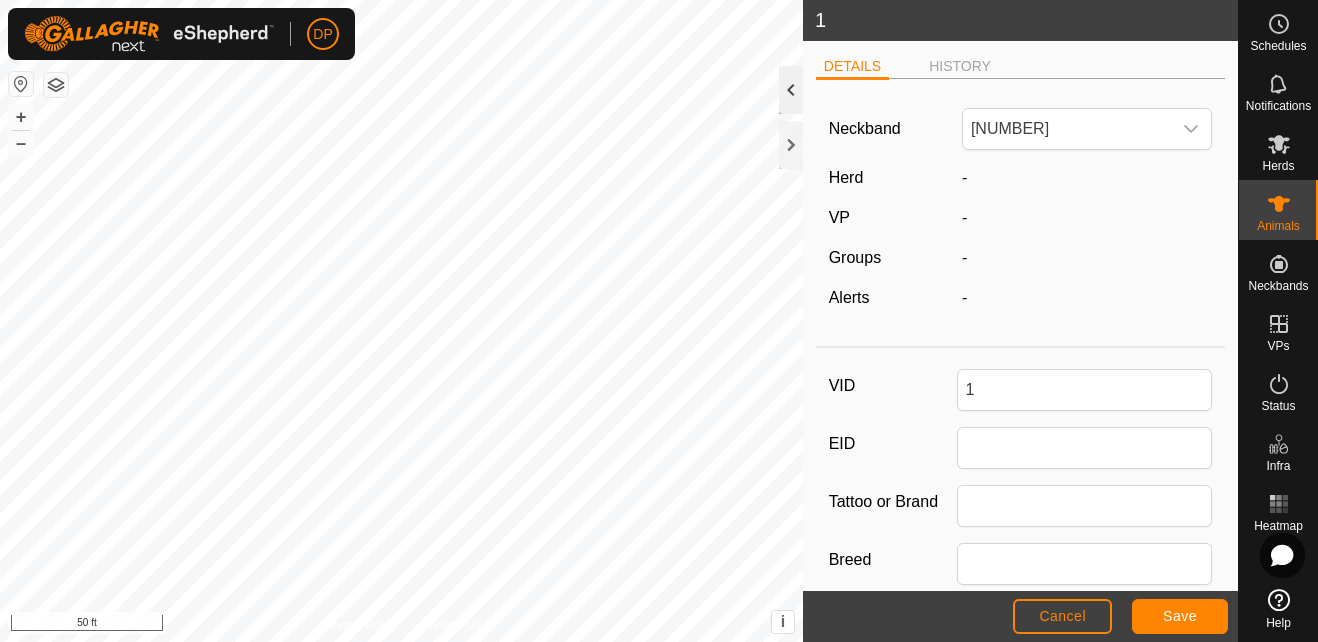 click 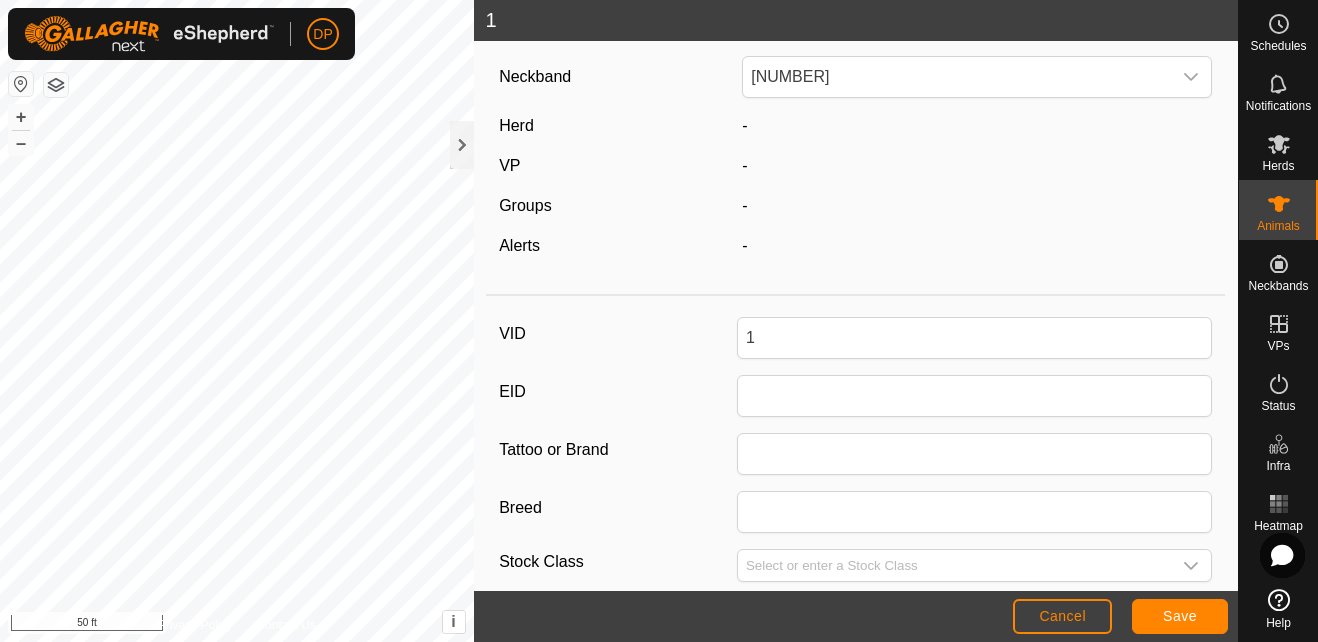 scroll, scrollTop: 0, scrollLeft: 0, axis: both 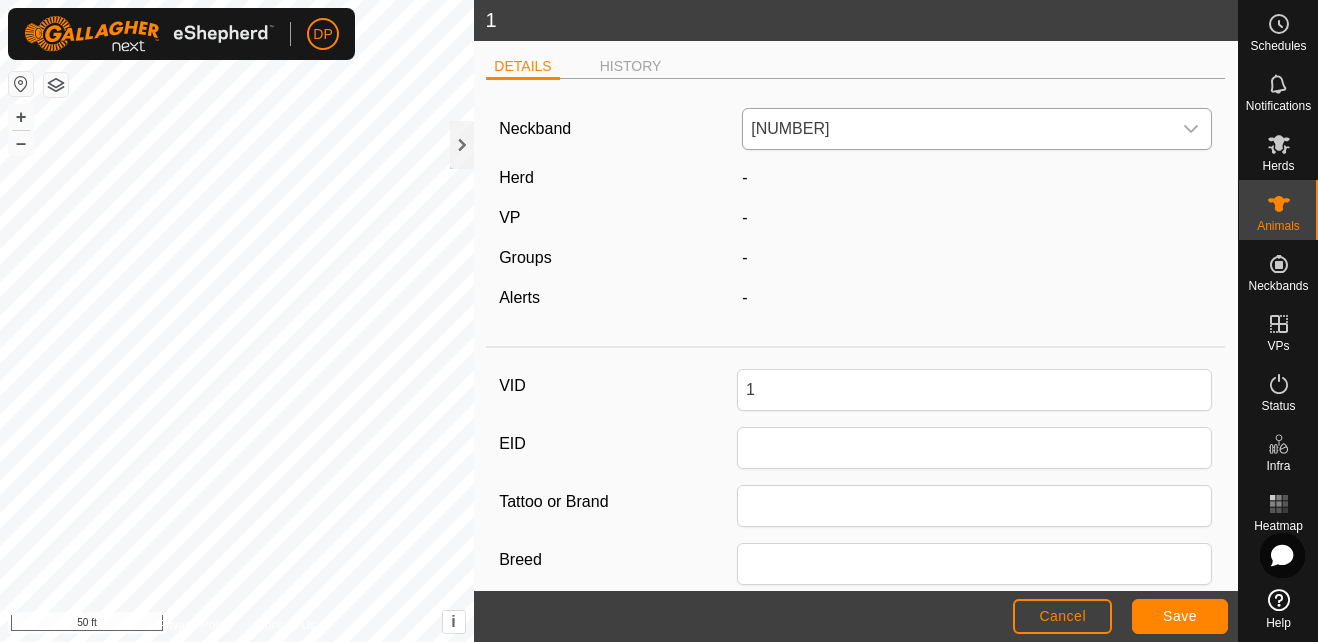 click 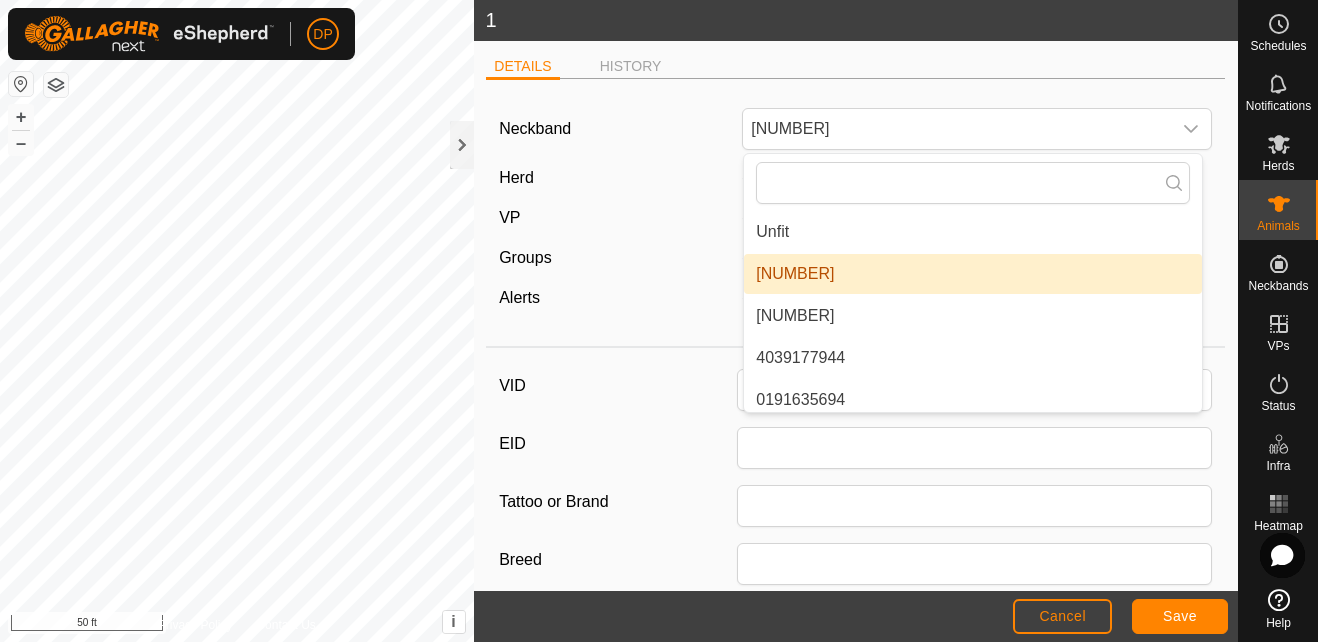 click on "Alerts" 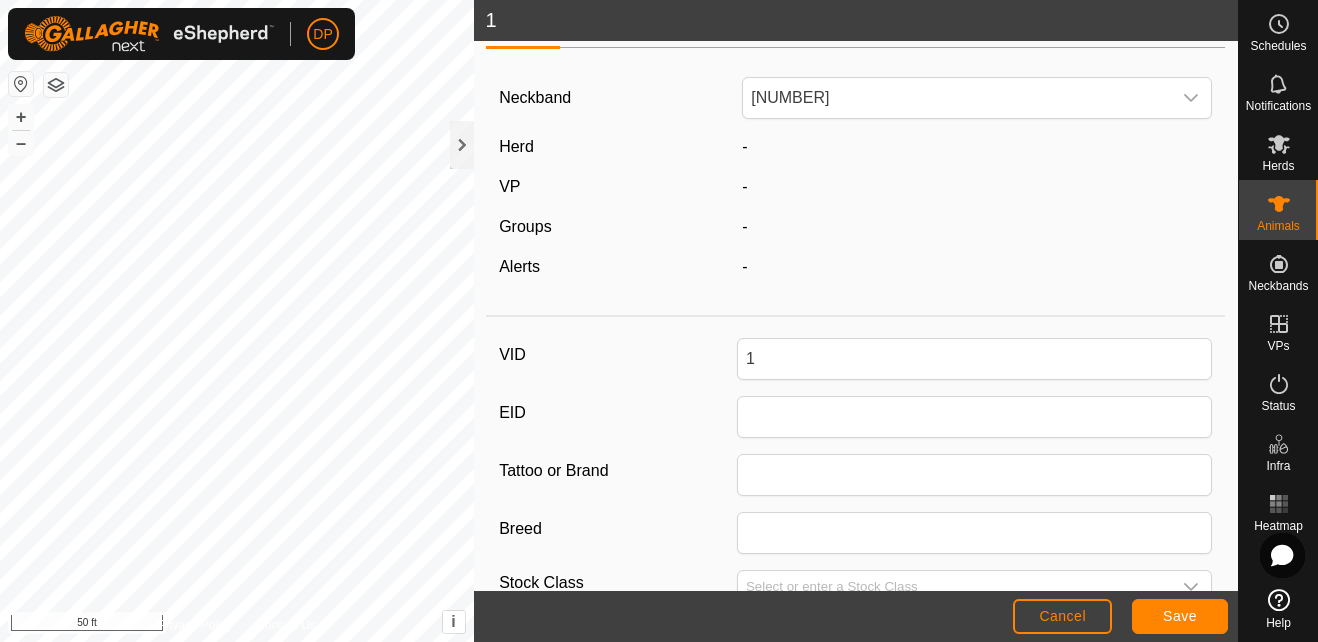 scroll, scrollTop: 0, scrollLeft: 0, axis: both 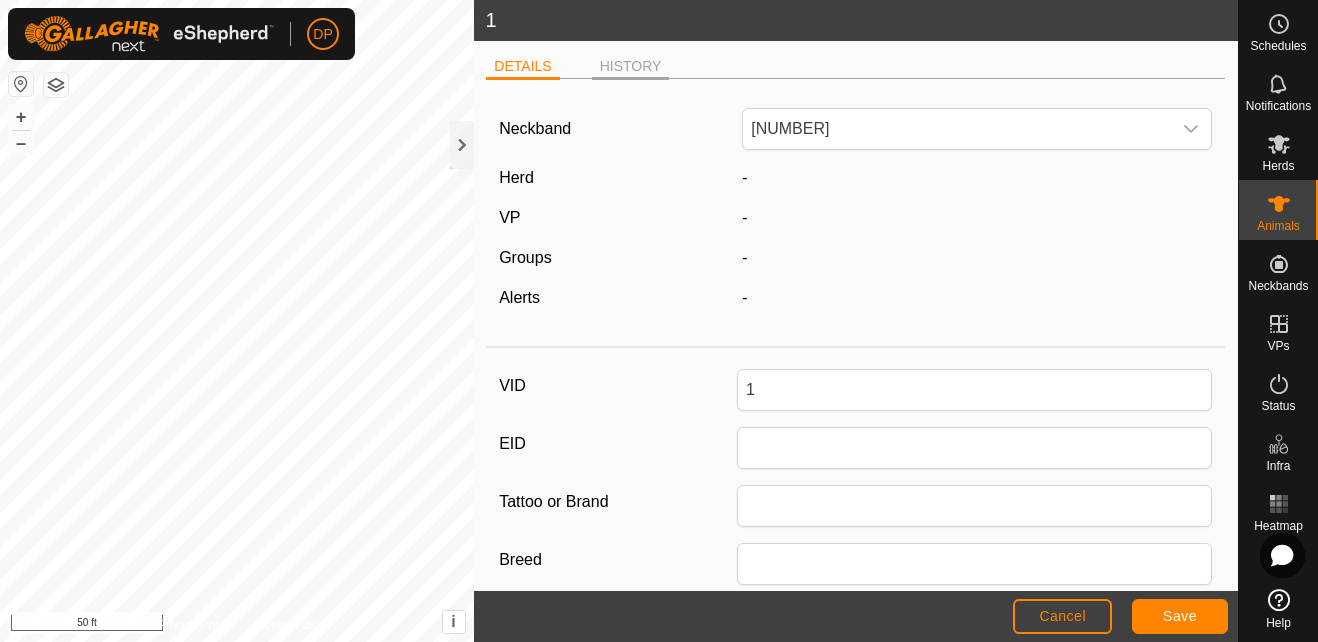 click on "HISTORY" 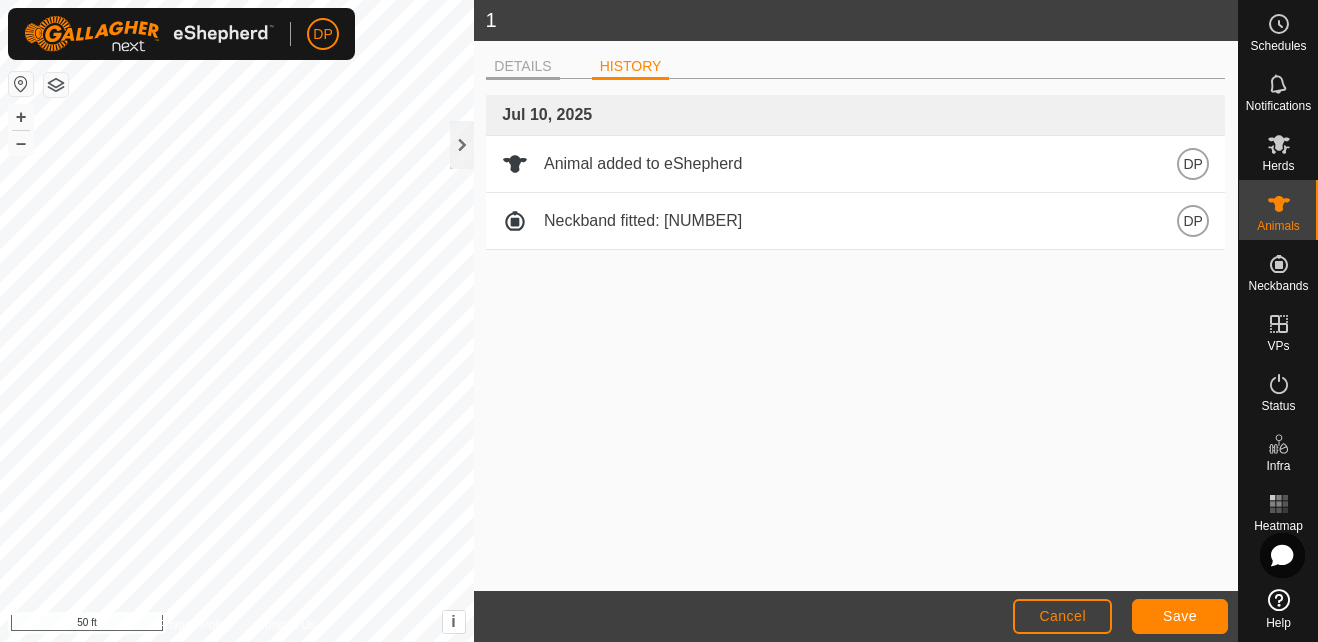 click on "DETAILS" 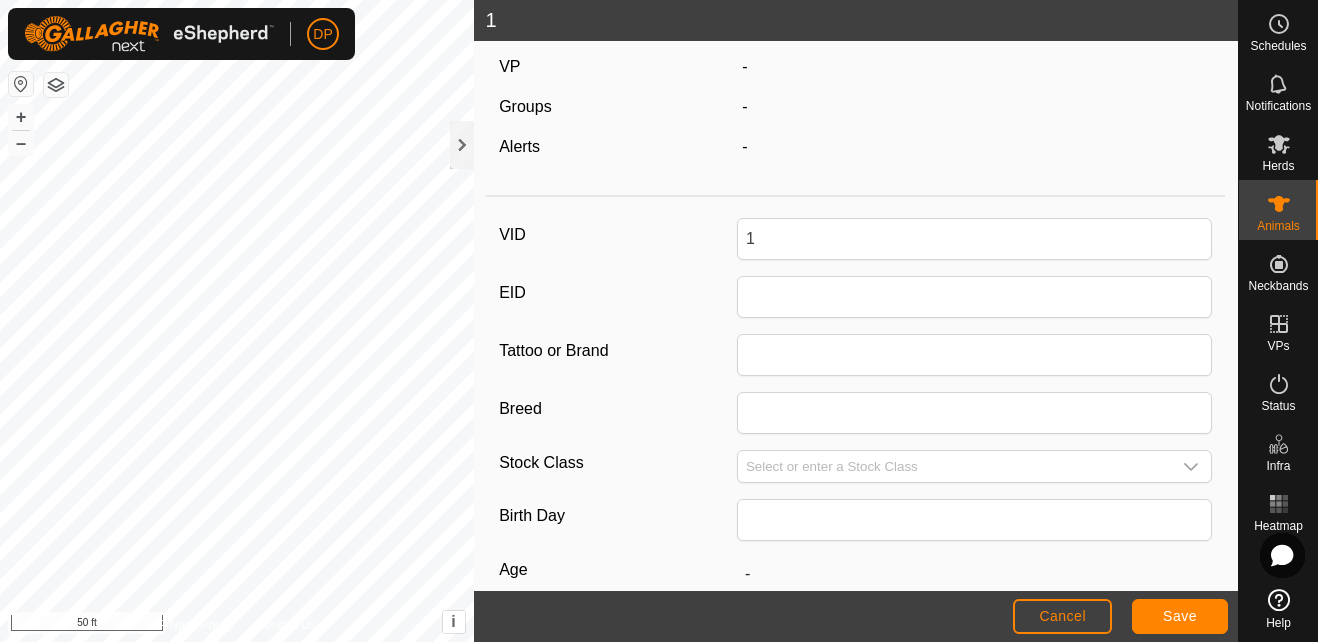 scroll, scrollTop: 200, scrollLeft: 0, axis: vertical 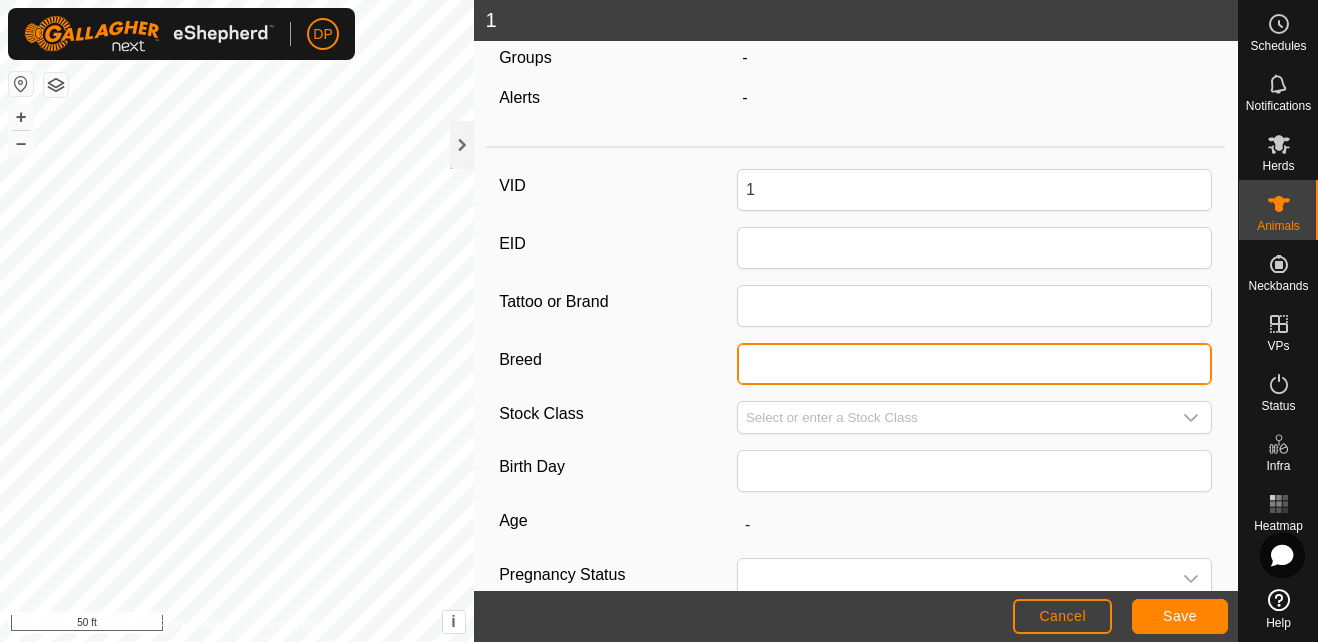 click on "Breed" at bounding box center [975, 364] 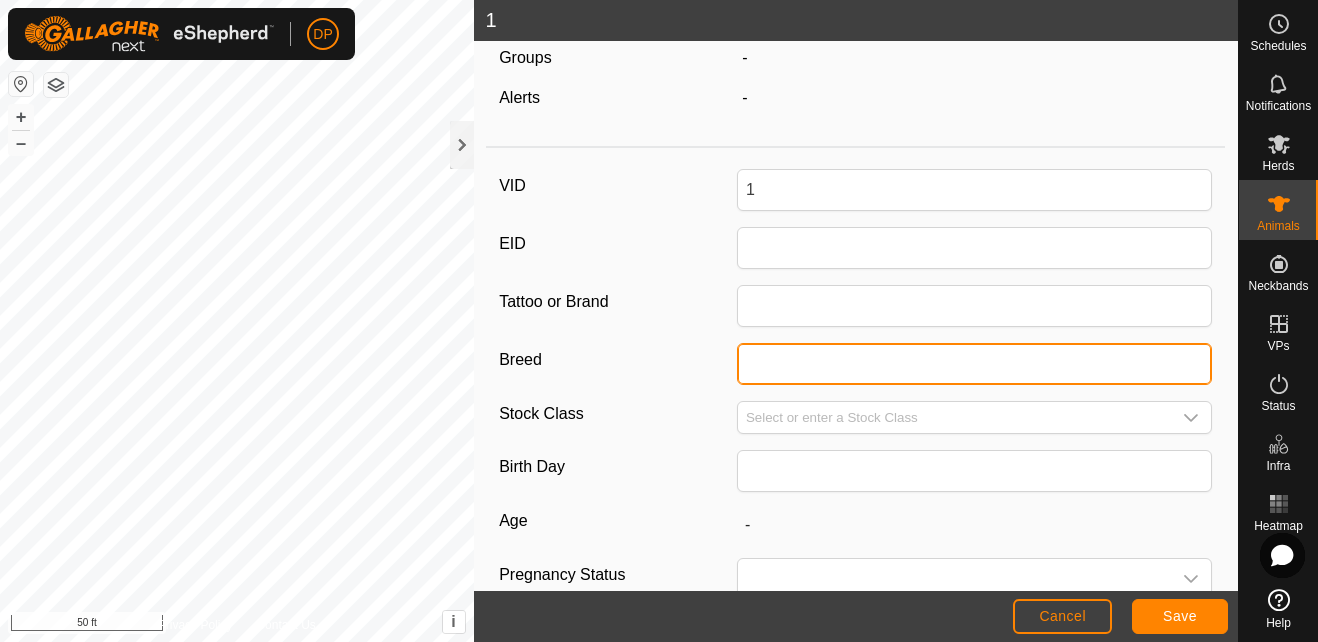 type on "angus" 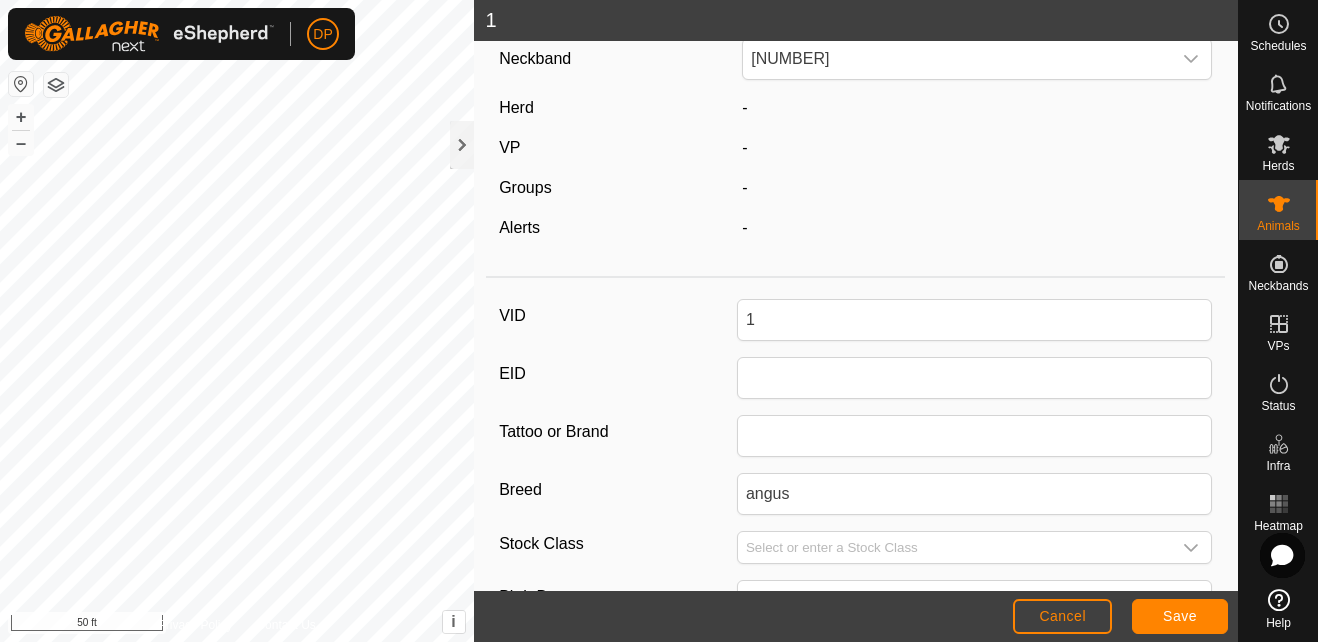 scroll, scrollTop: 0, scrollLeft: 0, axis: both 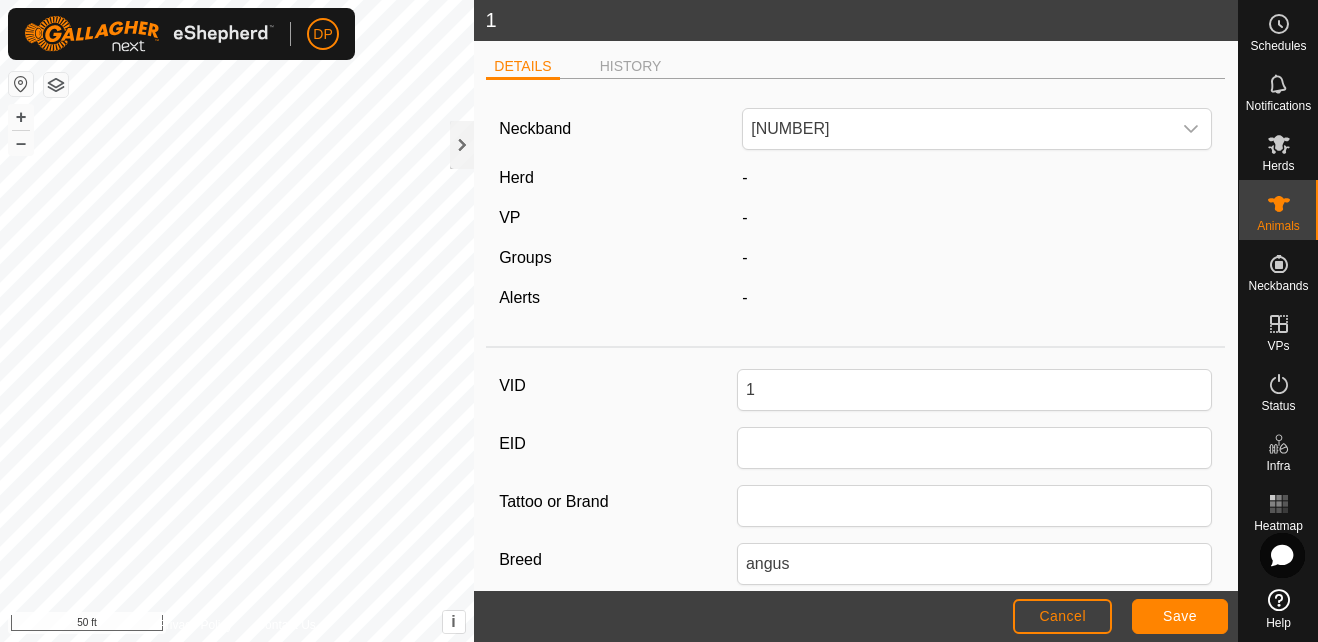 click on "Herd" 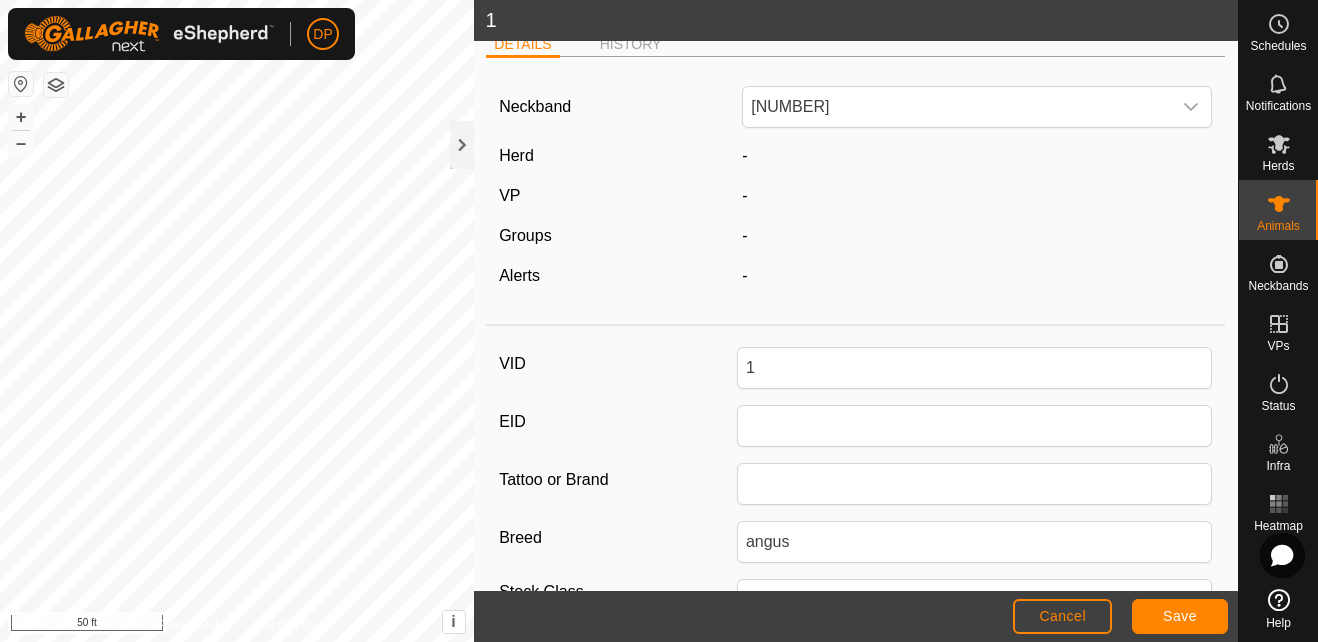 scroll, scrollTop: 0, scrollLeft: 0, axis: both 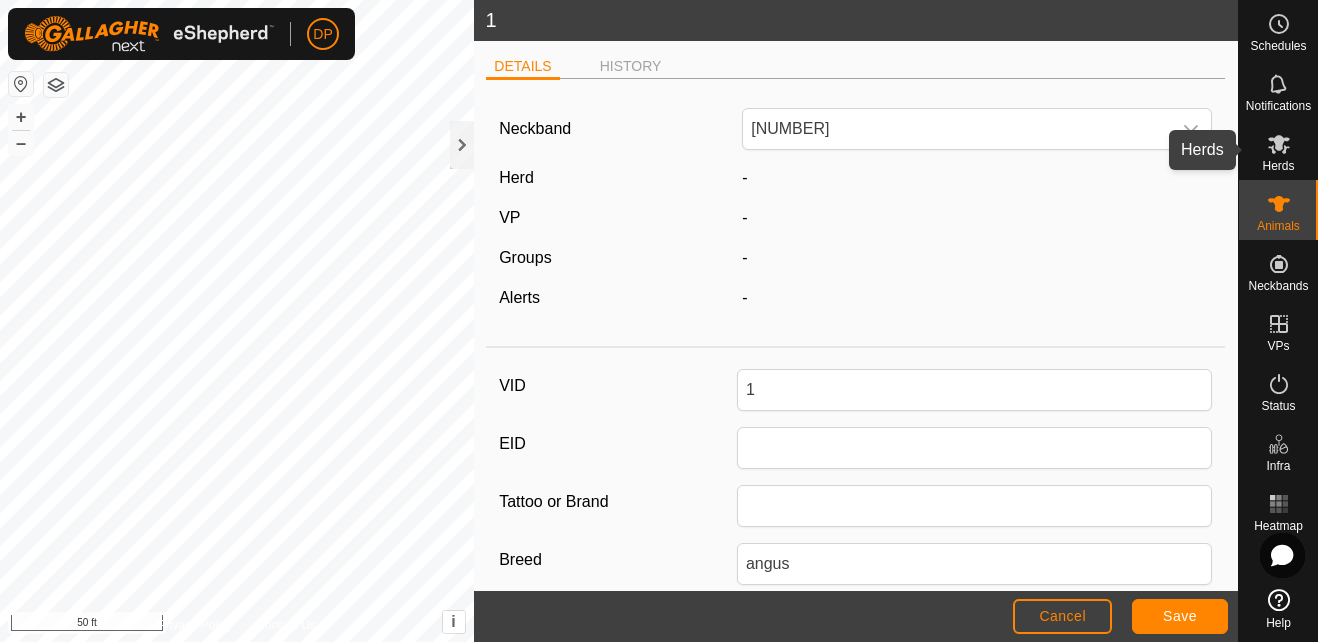 click 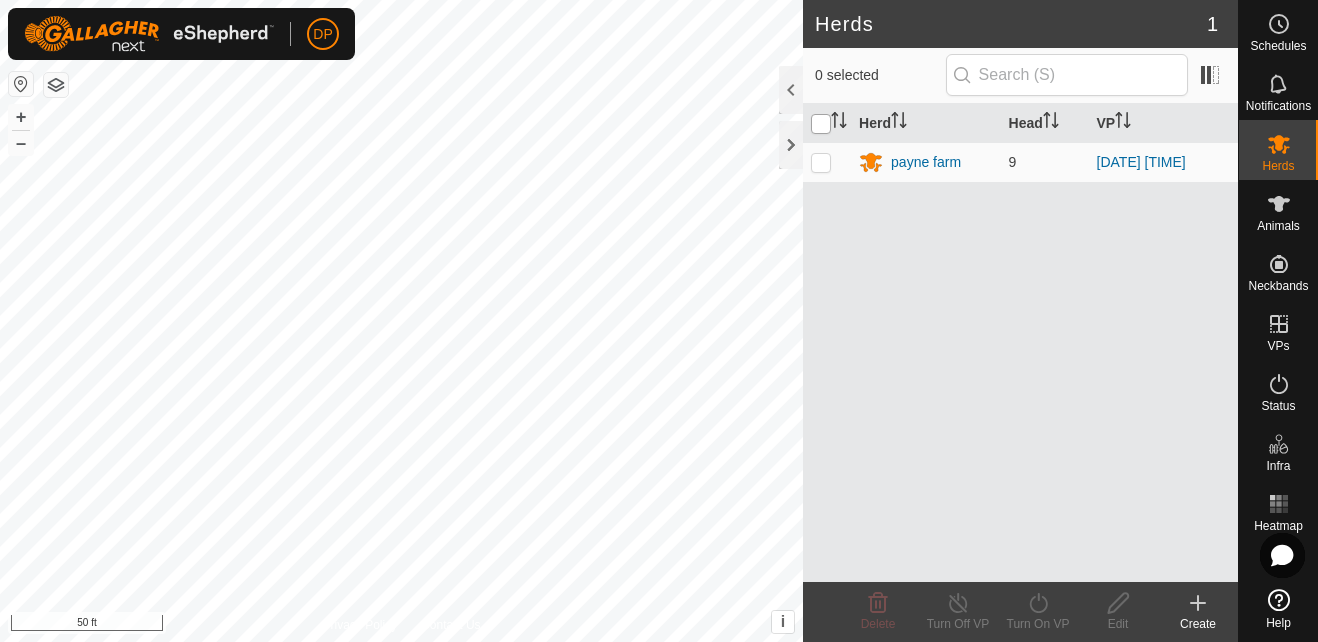 click at bounding box center (821, 124) 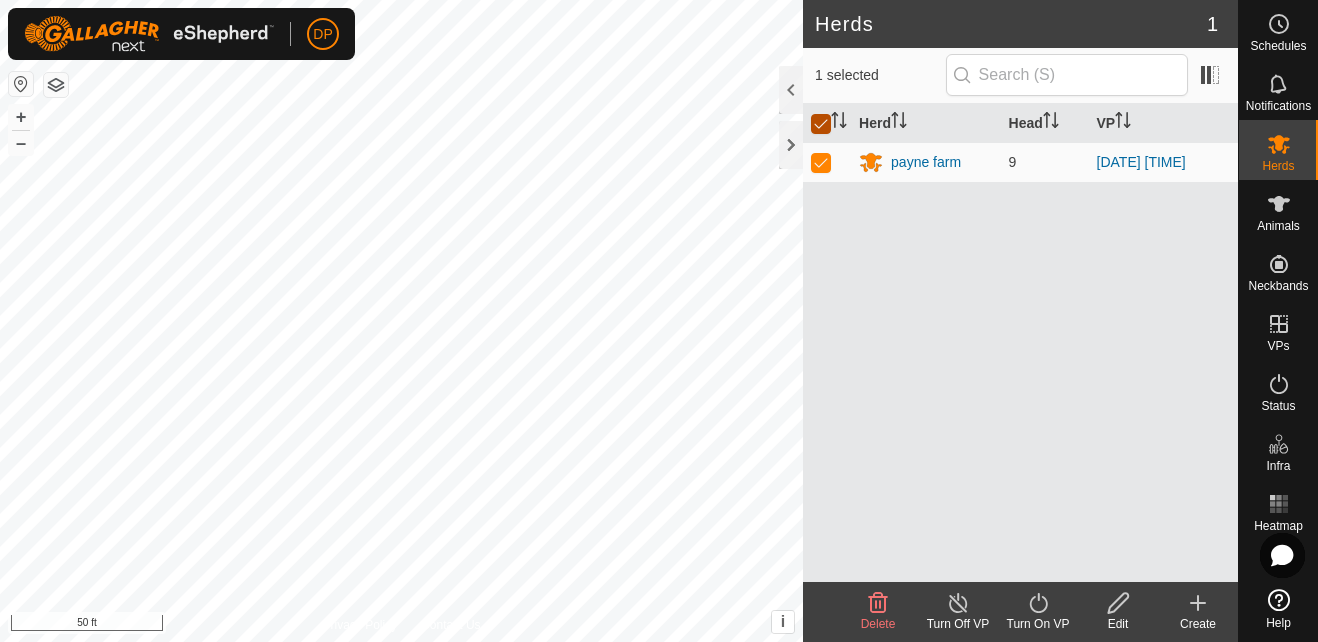 checkbox on "true" 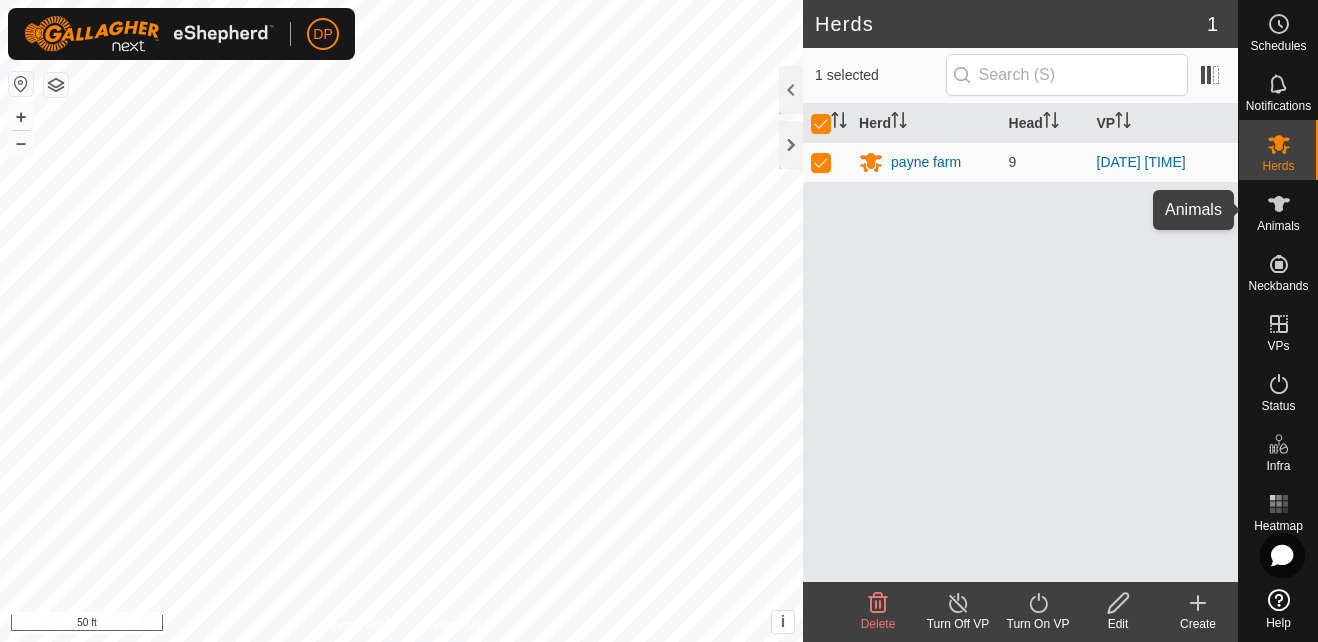 click at bounding box center [1279, 204] 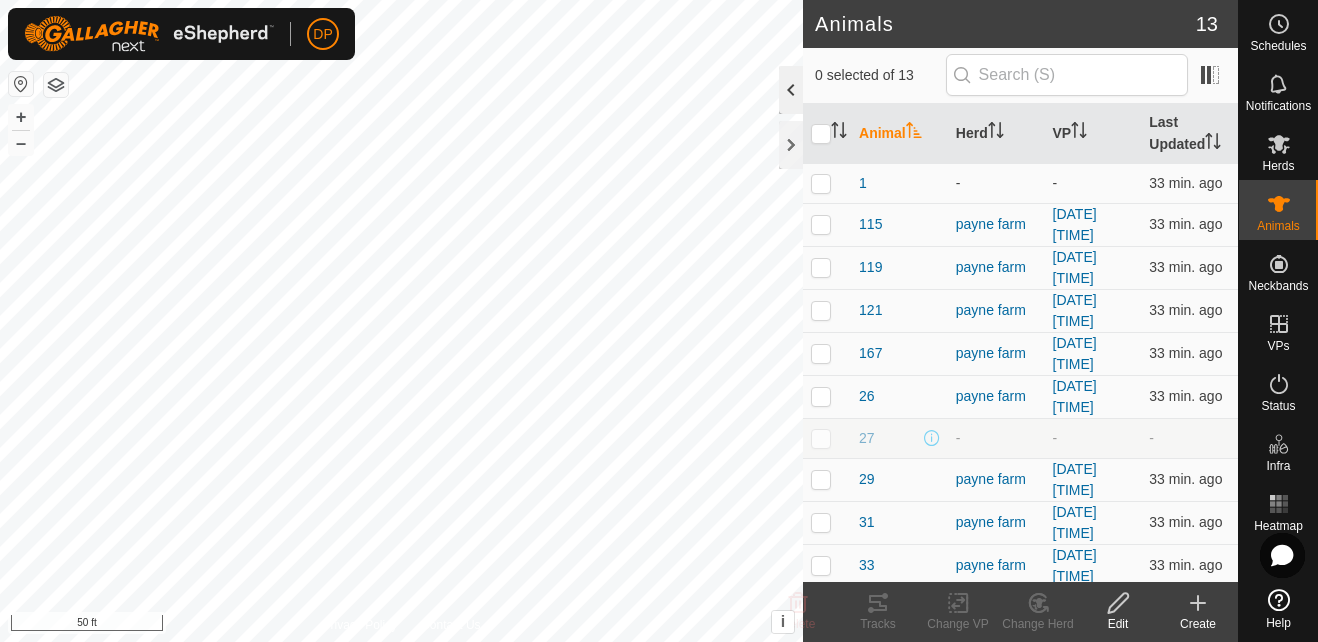 click 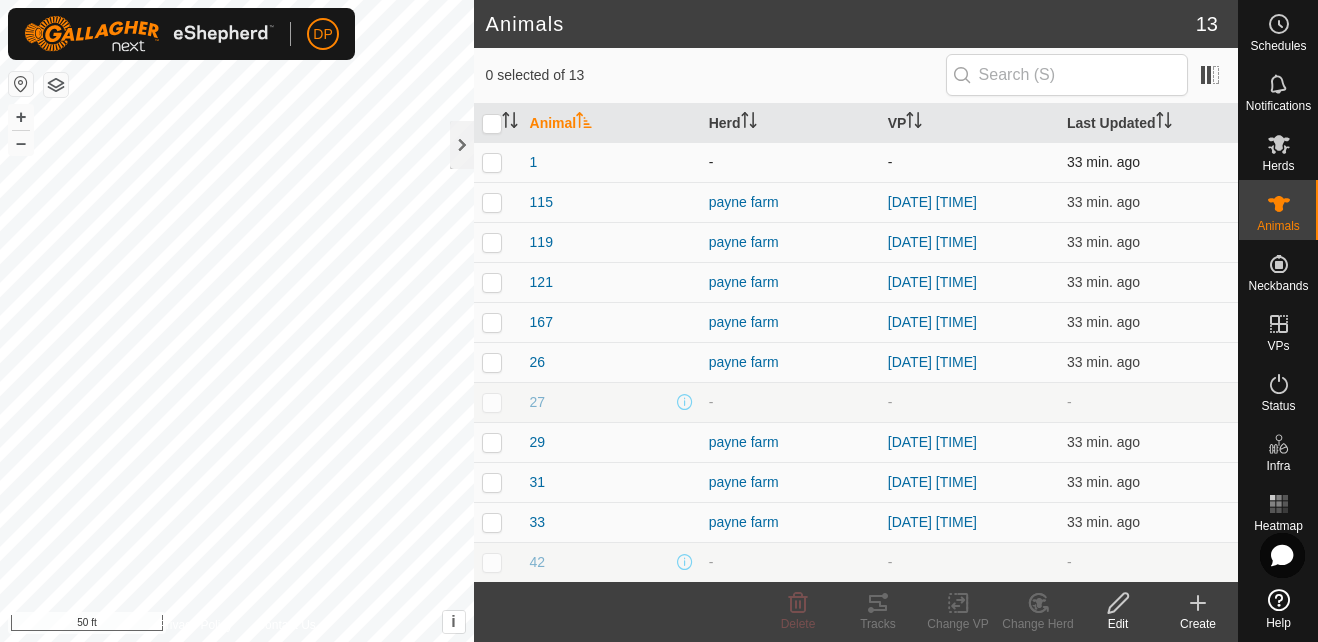 click at bounding box center (492, 162) 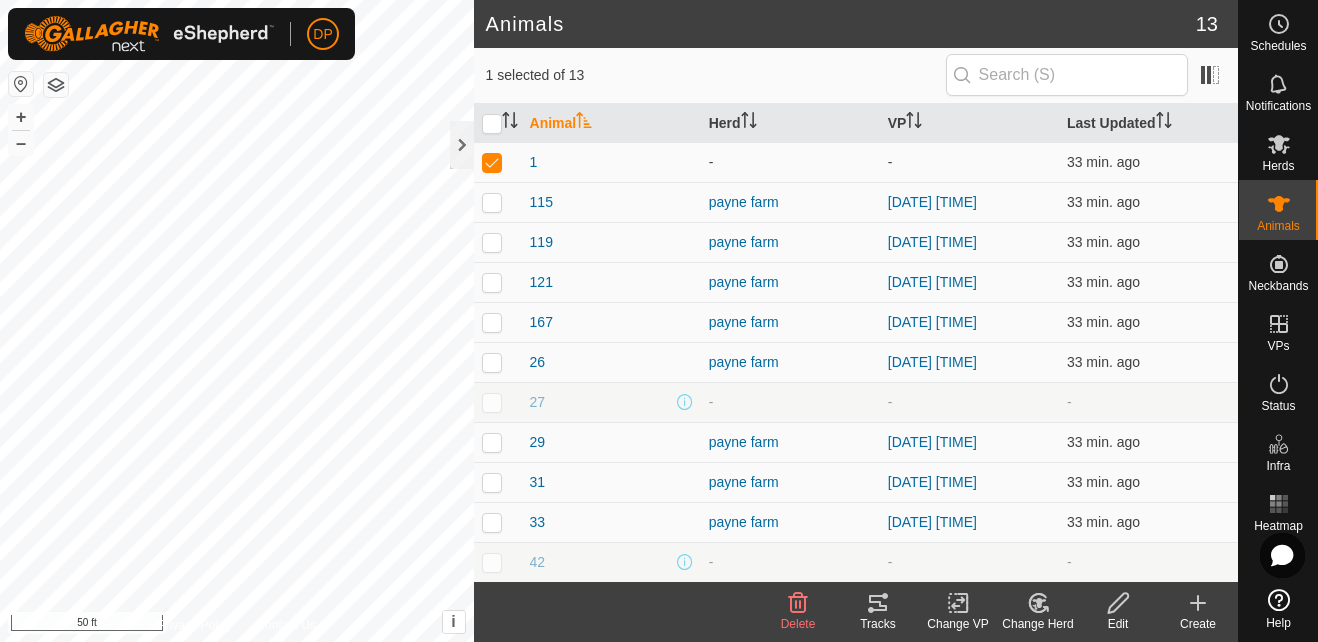 click 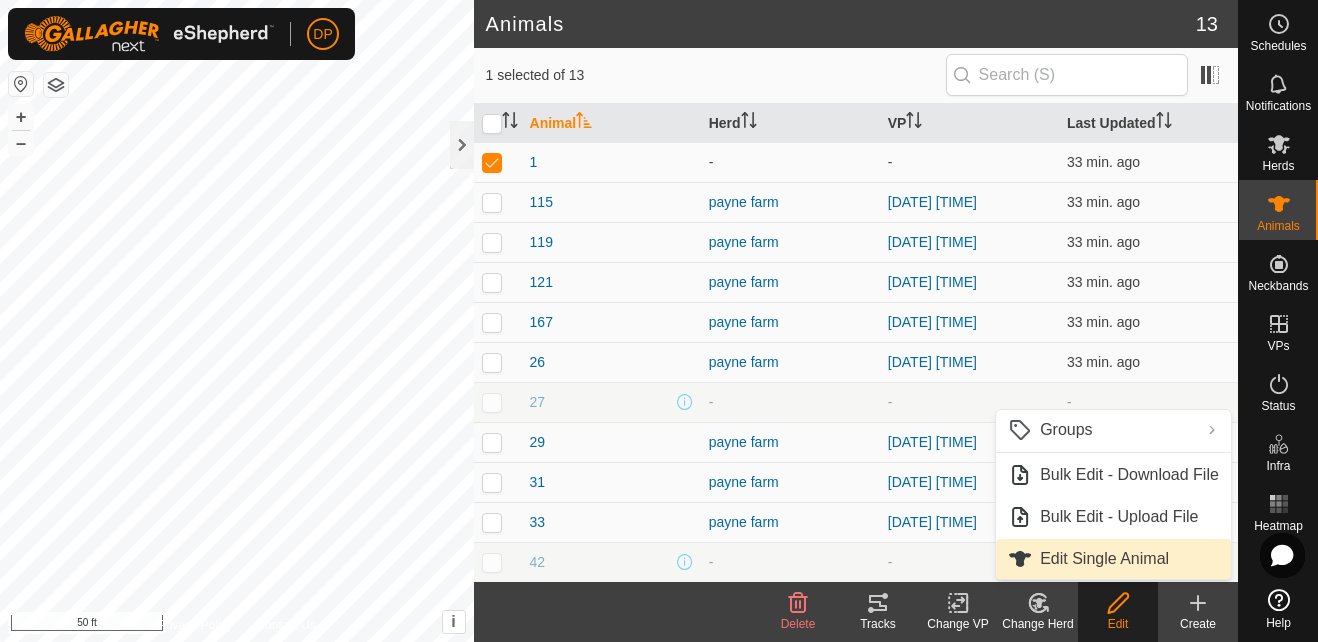 click on "Edit Single Animal" at bounding box center [1113, 559] 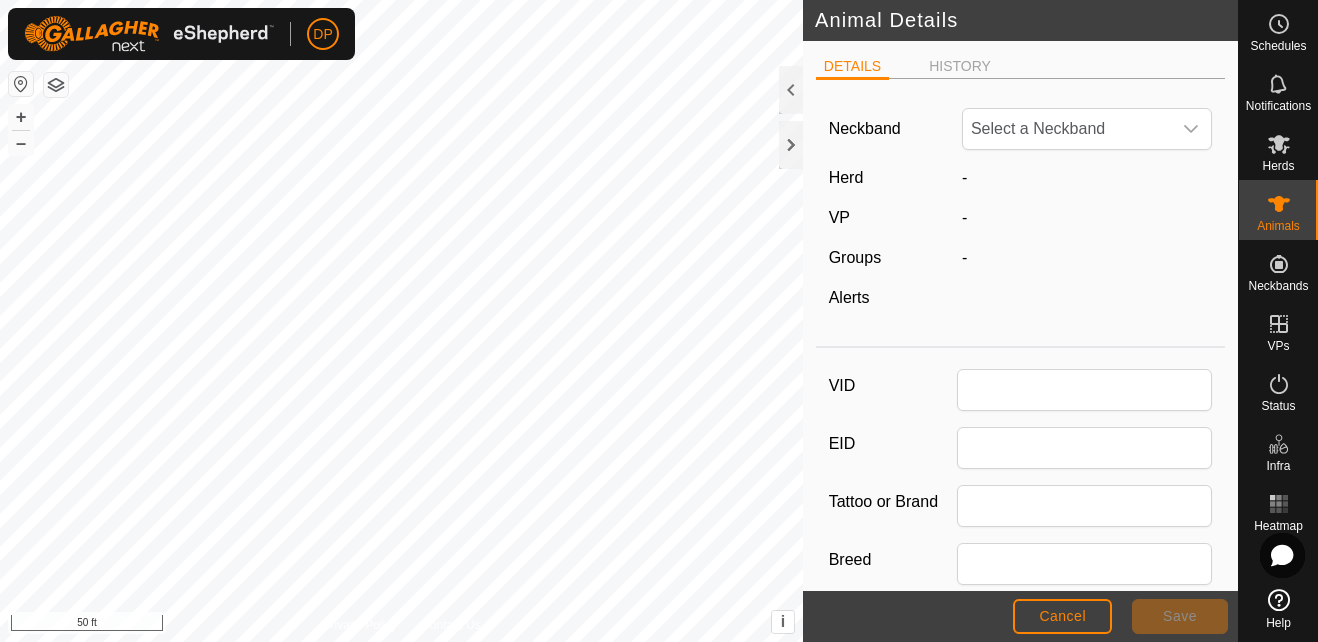 type on "1" 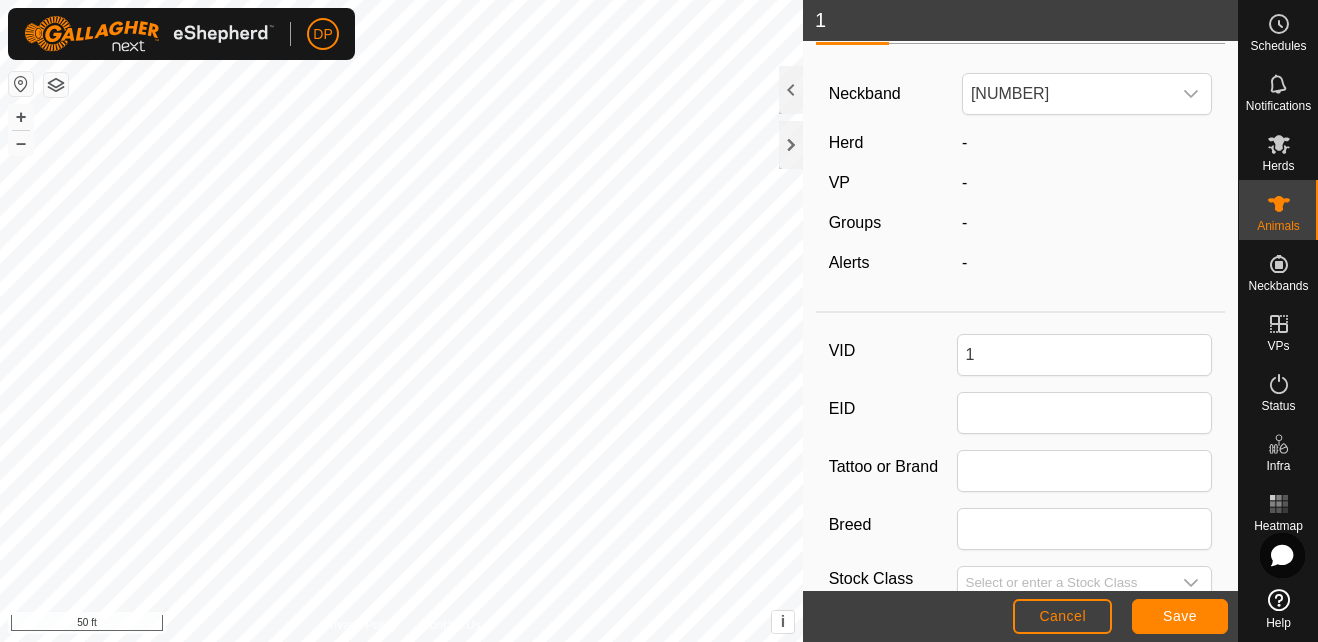 scroll, scrollTop: 0, scrollLeft: 0, axis: both 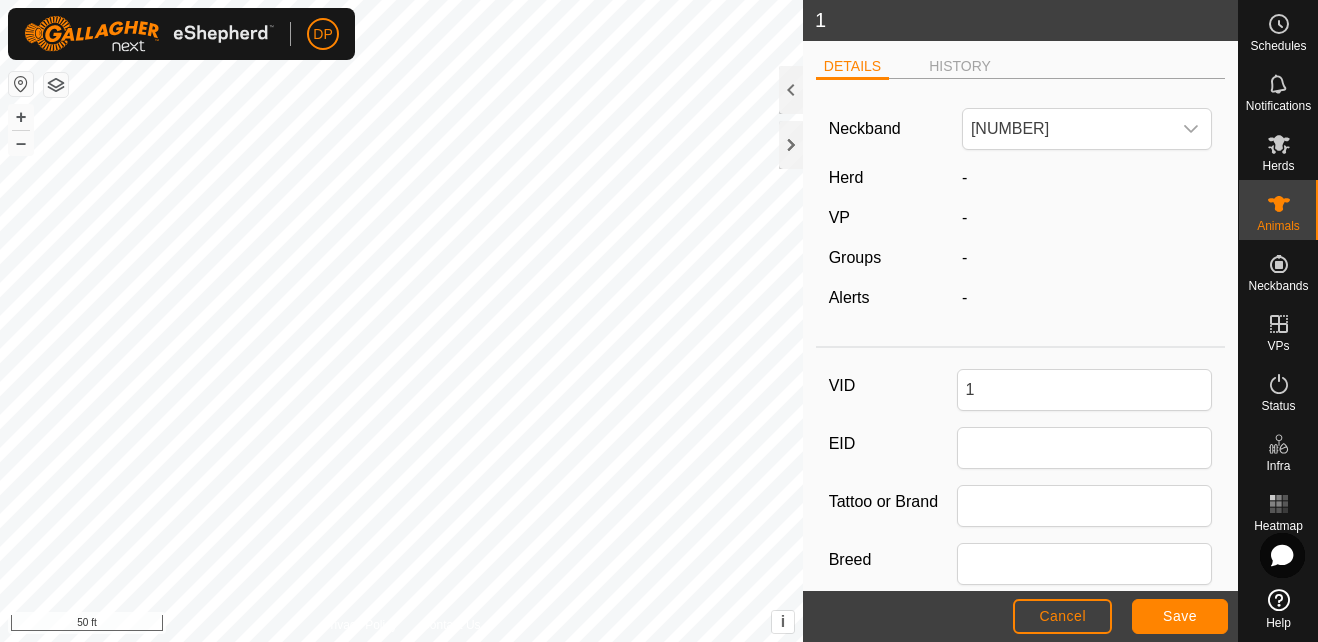 drag, startPoint x: 1099, startPoint y: 294, endPoint x: 929, endPoint y: 253, distance: 174.87424 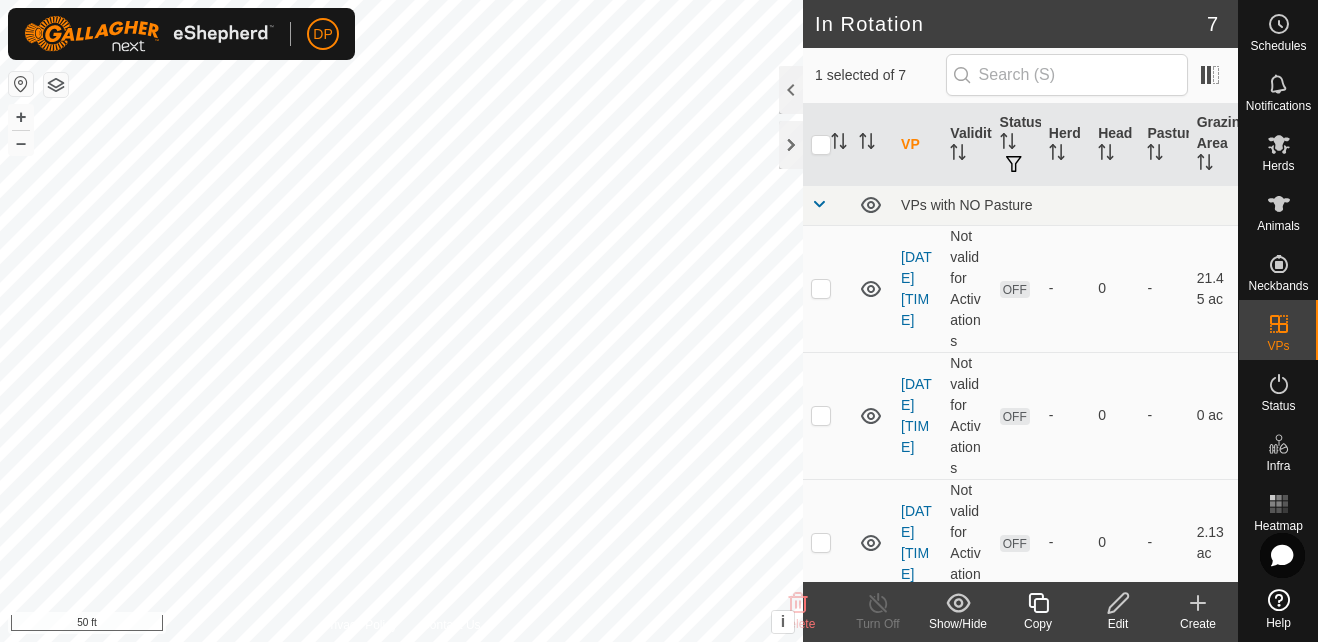 checkbox on "false" 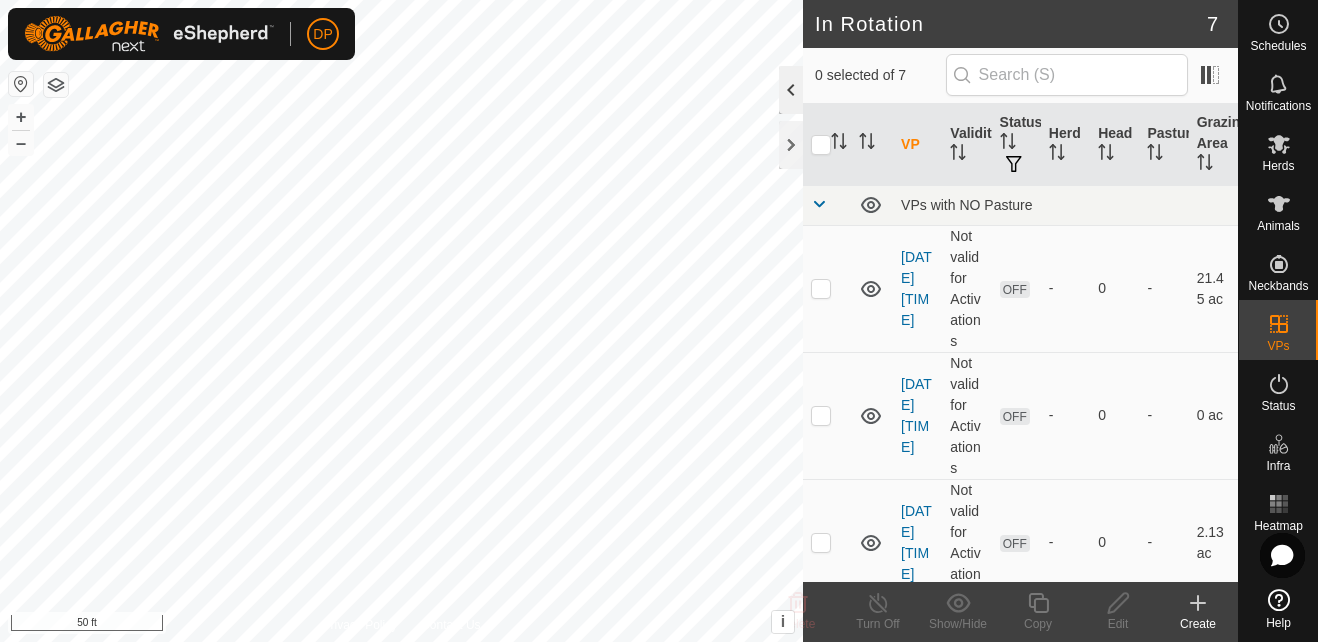 click 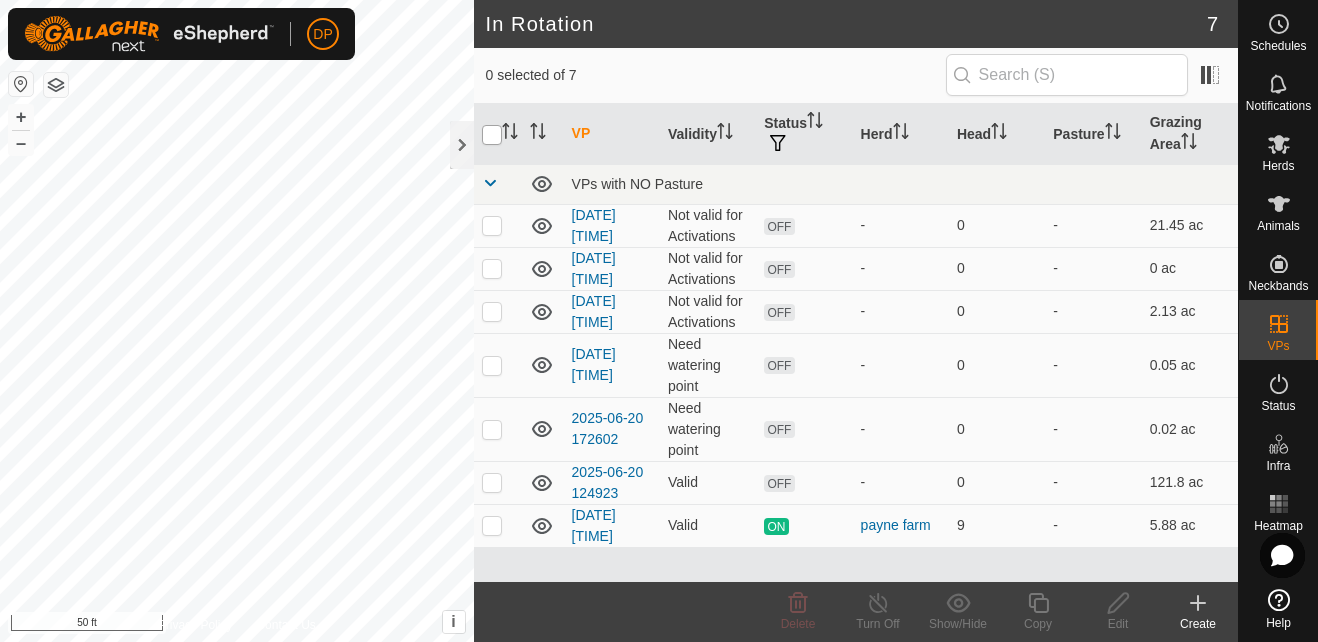 click at bounding box center [492, 135] 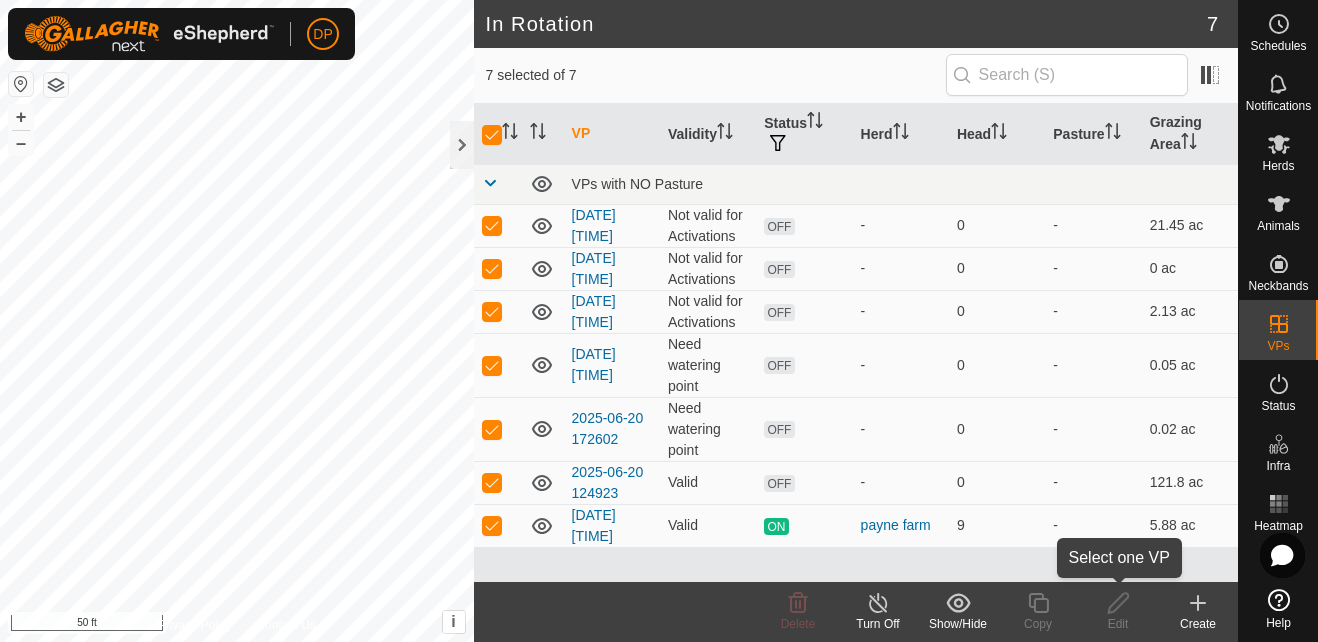 click 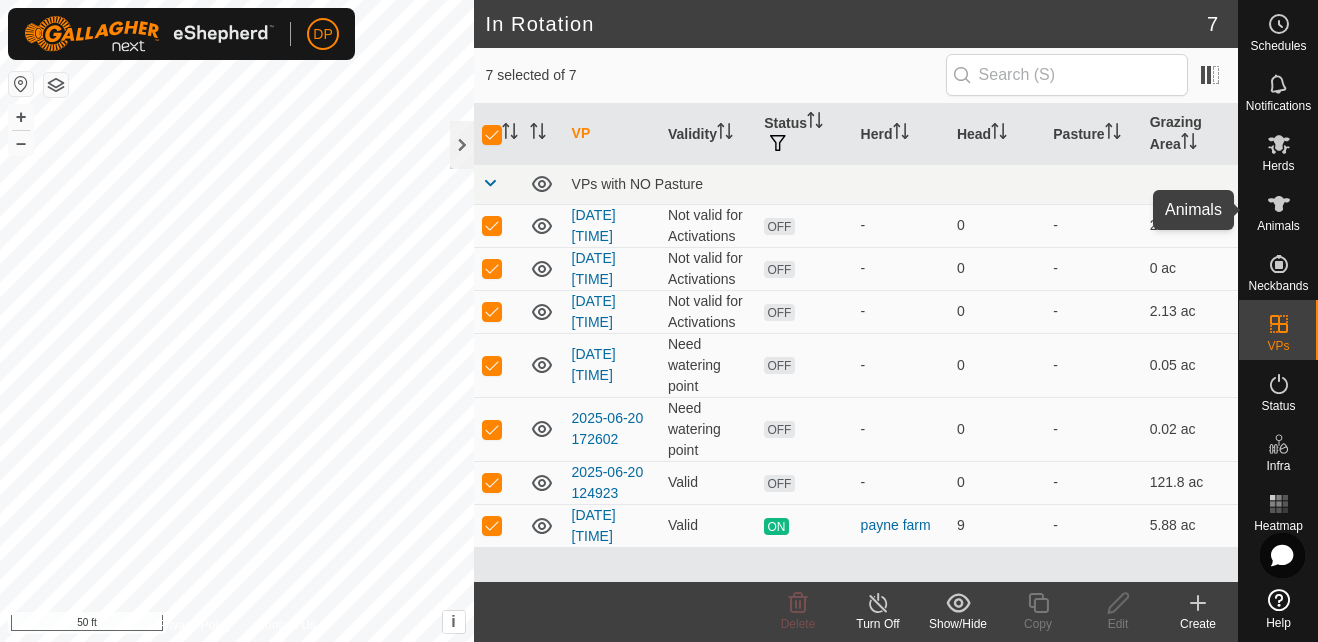 click at bounding box center [1279, 204] 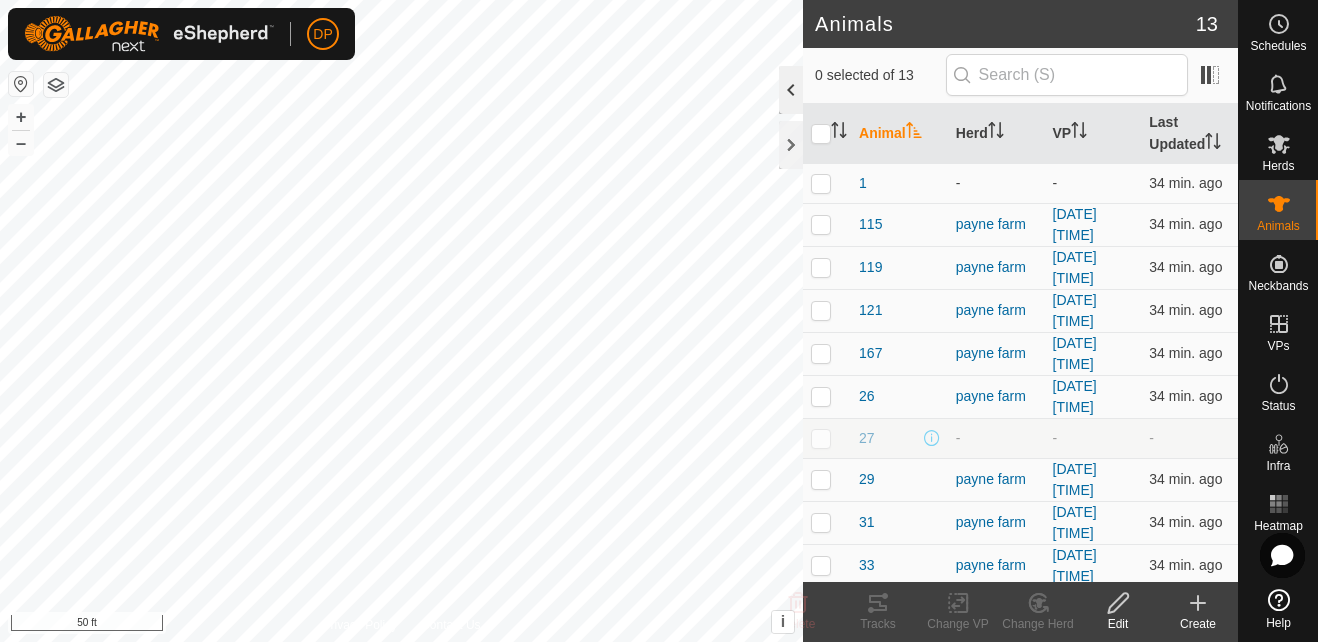 click 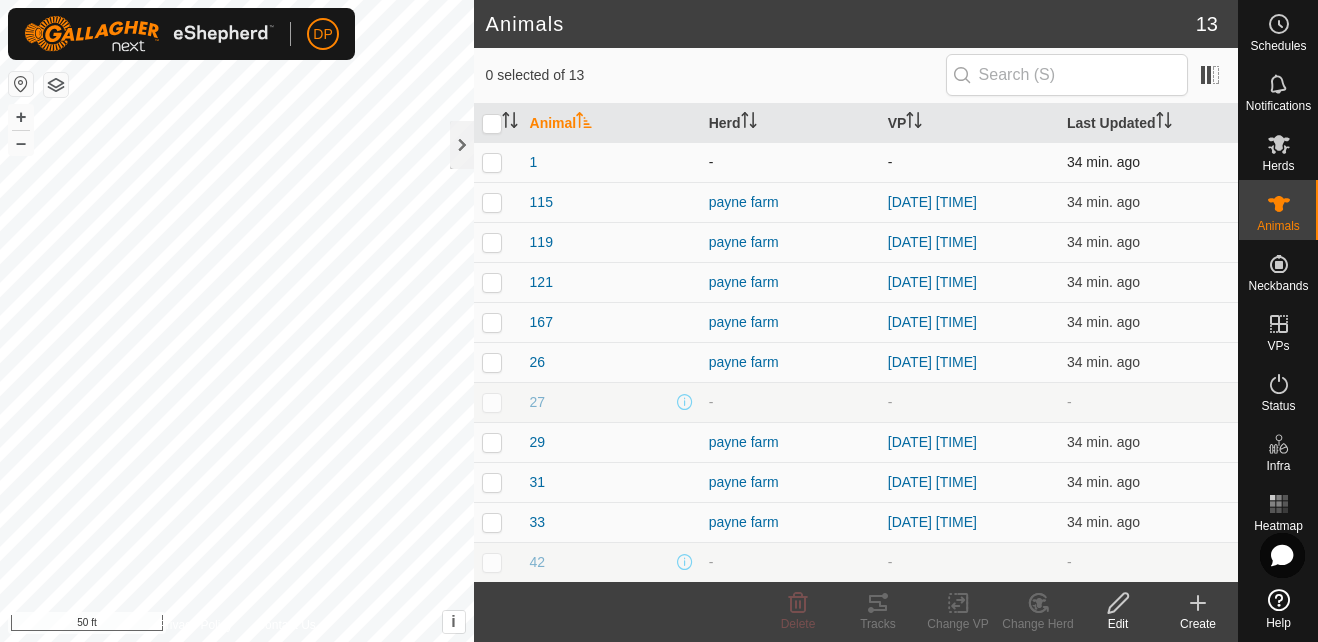 click at bounding box center (492, 162) 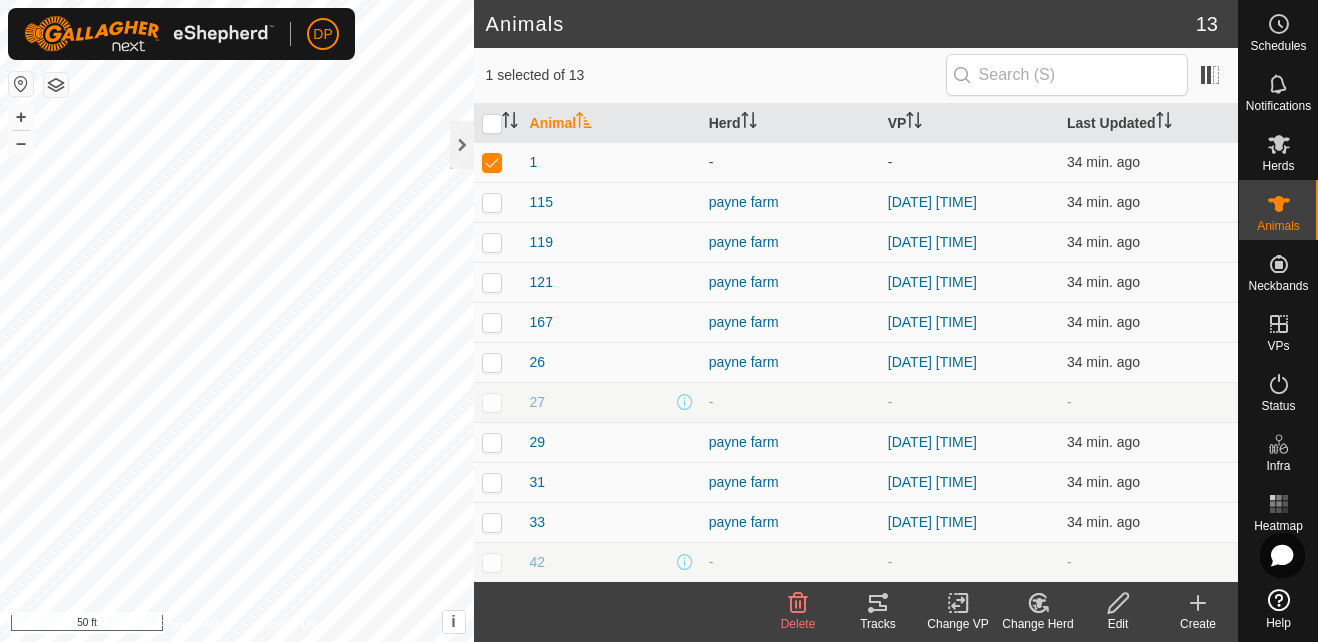 click 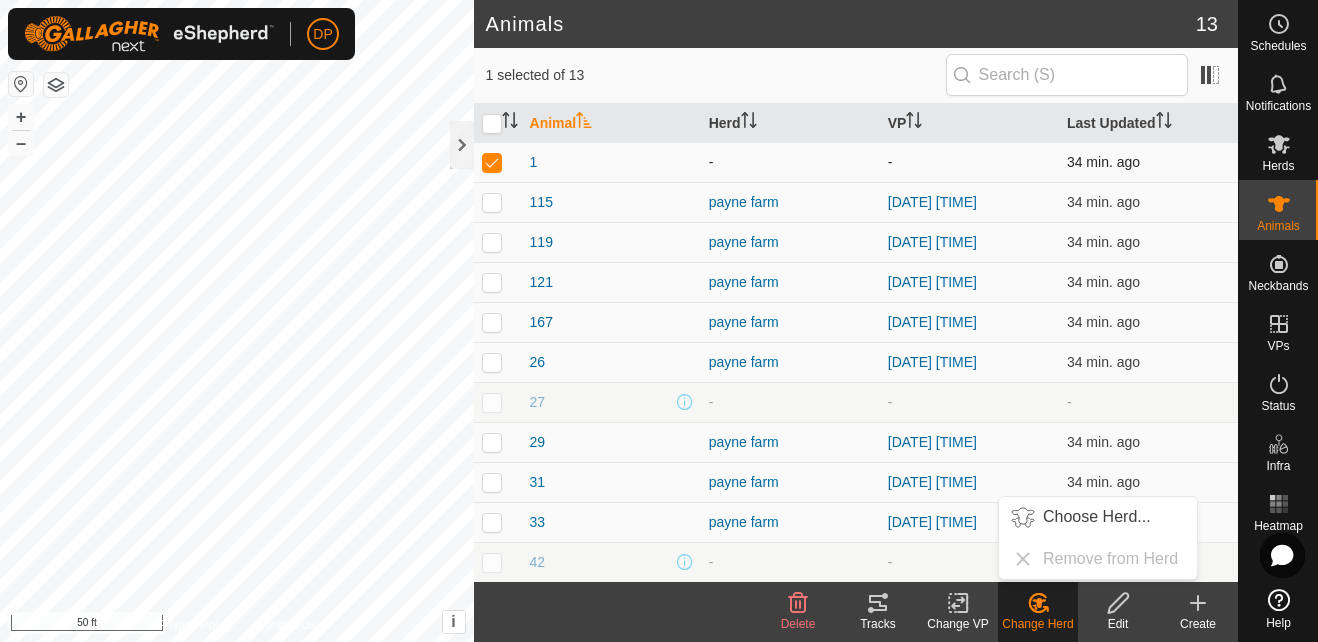 click on "1" at bounding box center (611, 162) 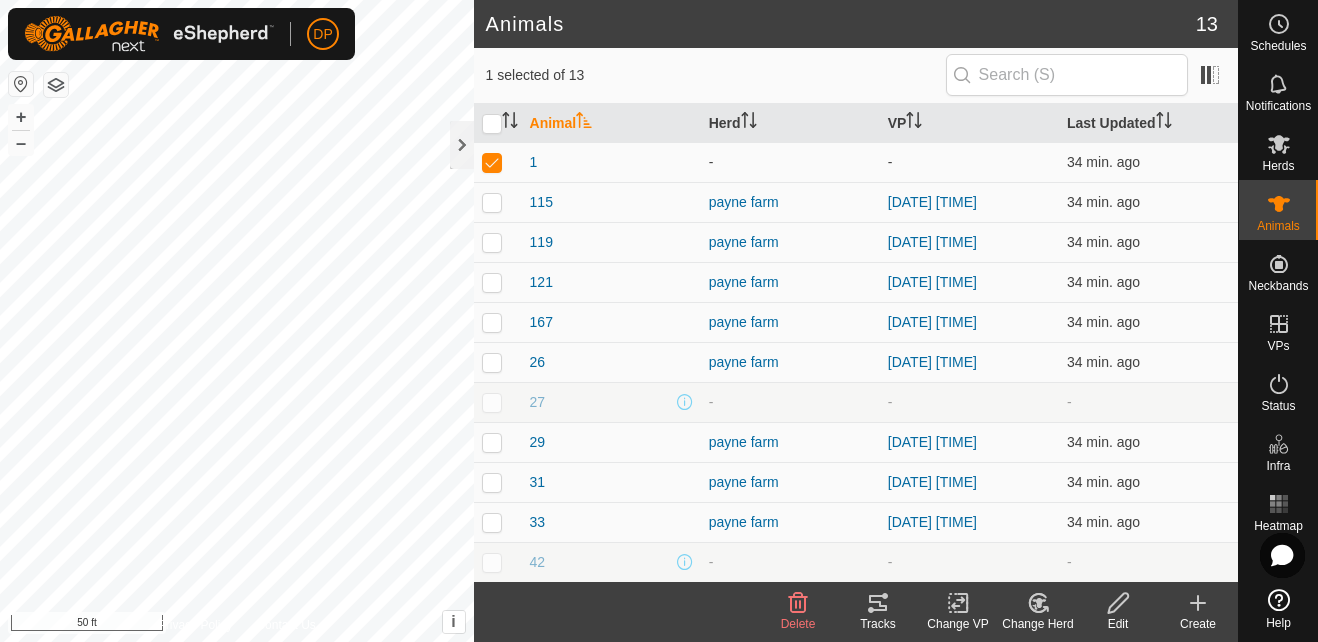 click 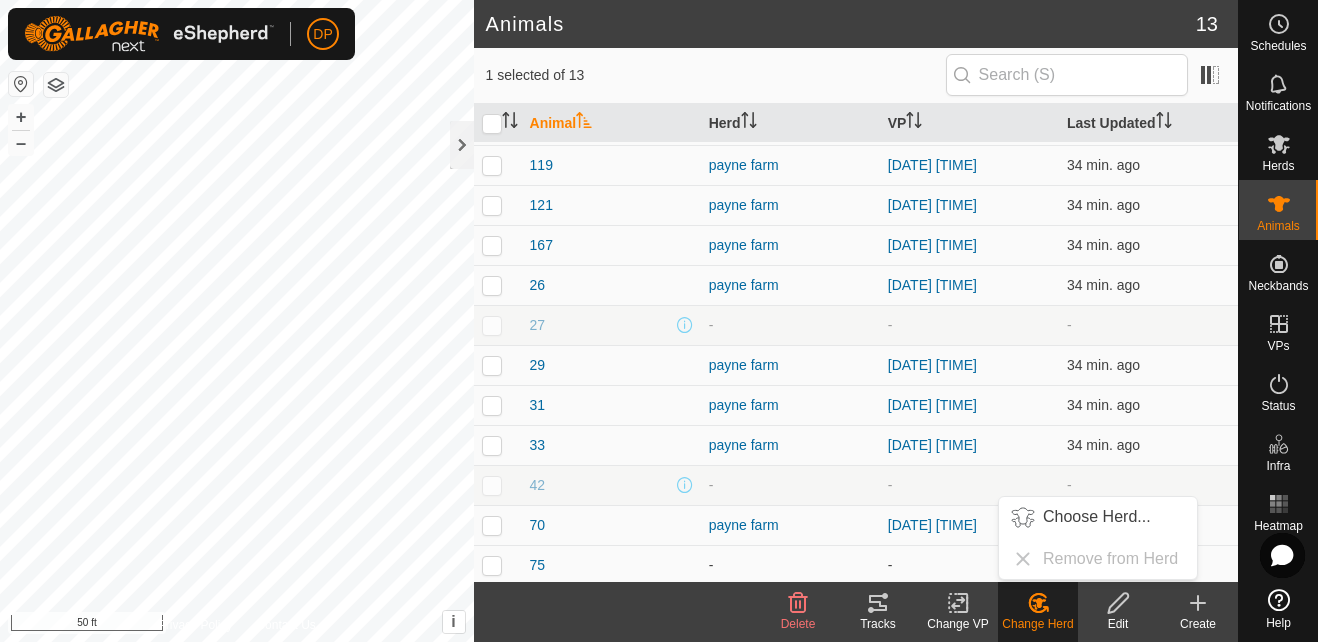 scroll, scrollTop: 81, scrollLeft: 0, axis: vertical 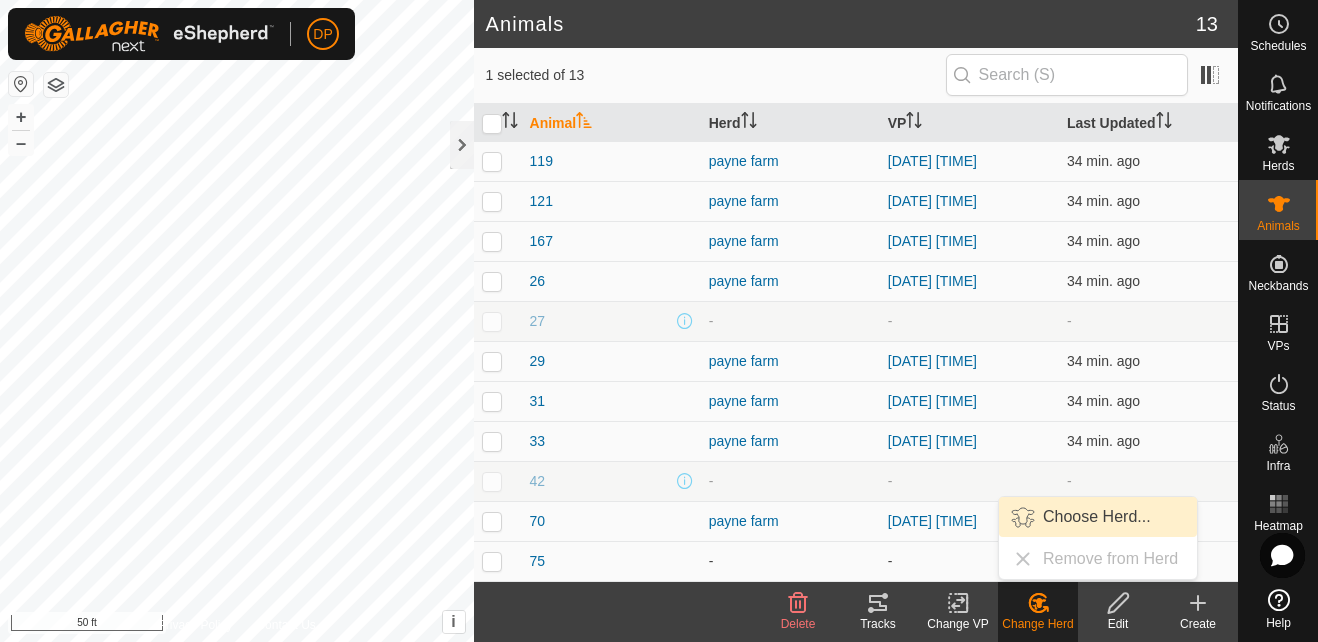 click on "Choose Herd..." at bounding box center (1098, 517) 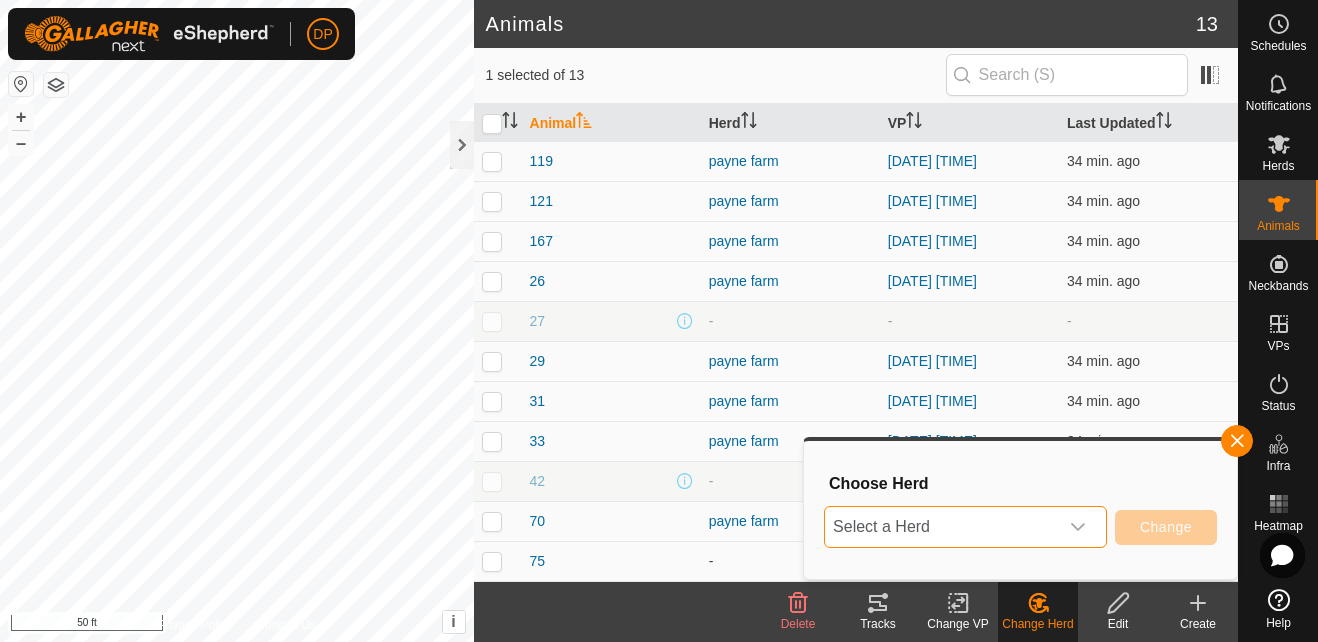 click on "Select a Herd" at bounding box center [941, 527] 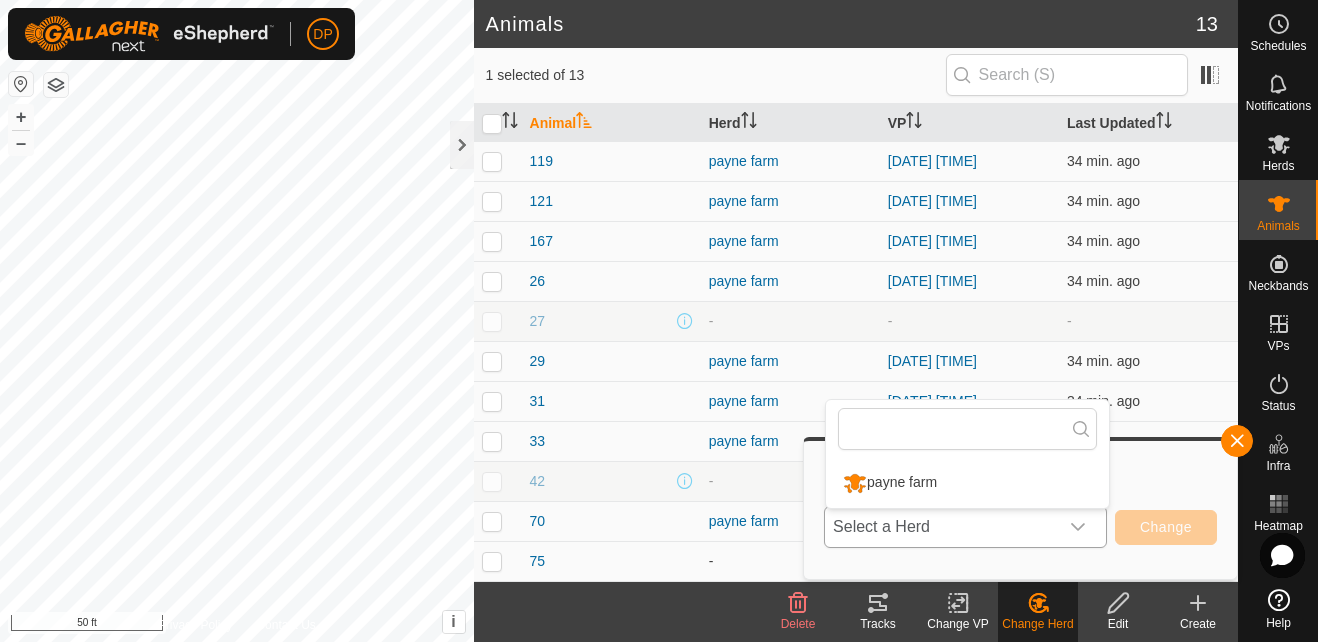 click on "payne farm" at bounding box center (967, 483) 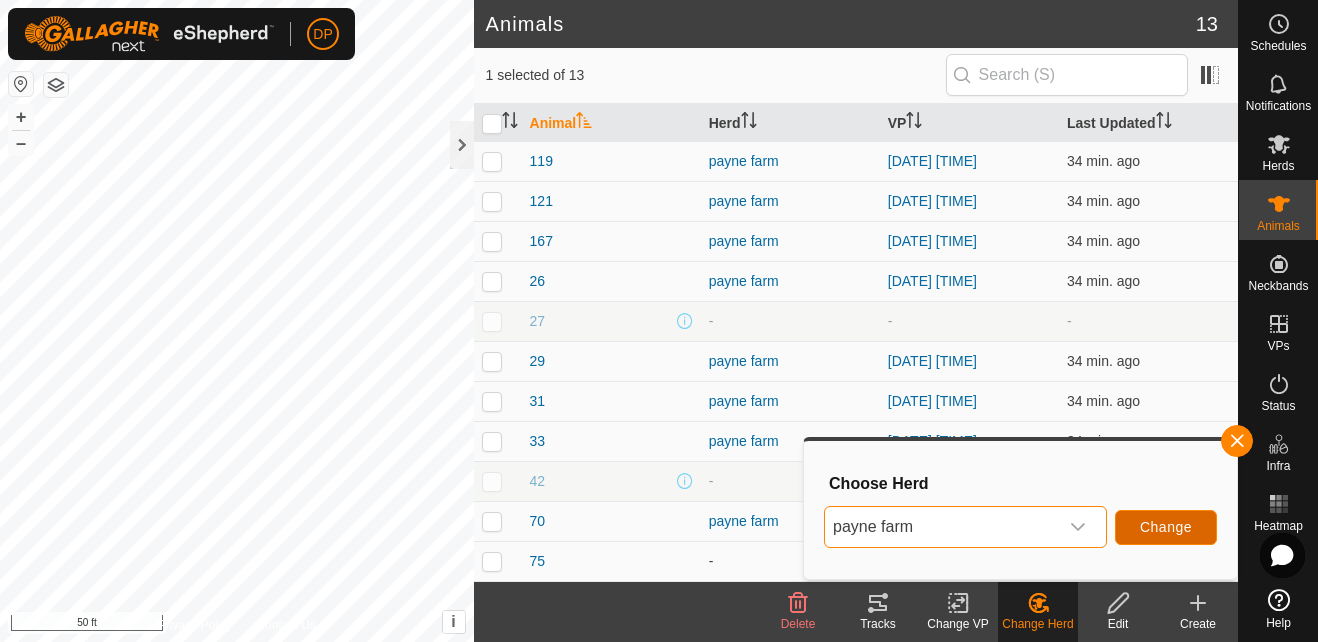 click on "Change" at bounding box center (1166, 527) 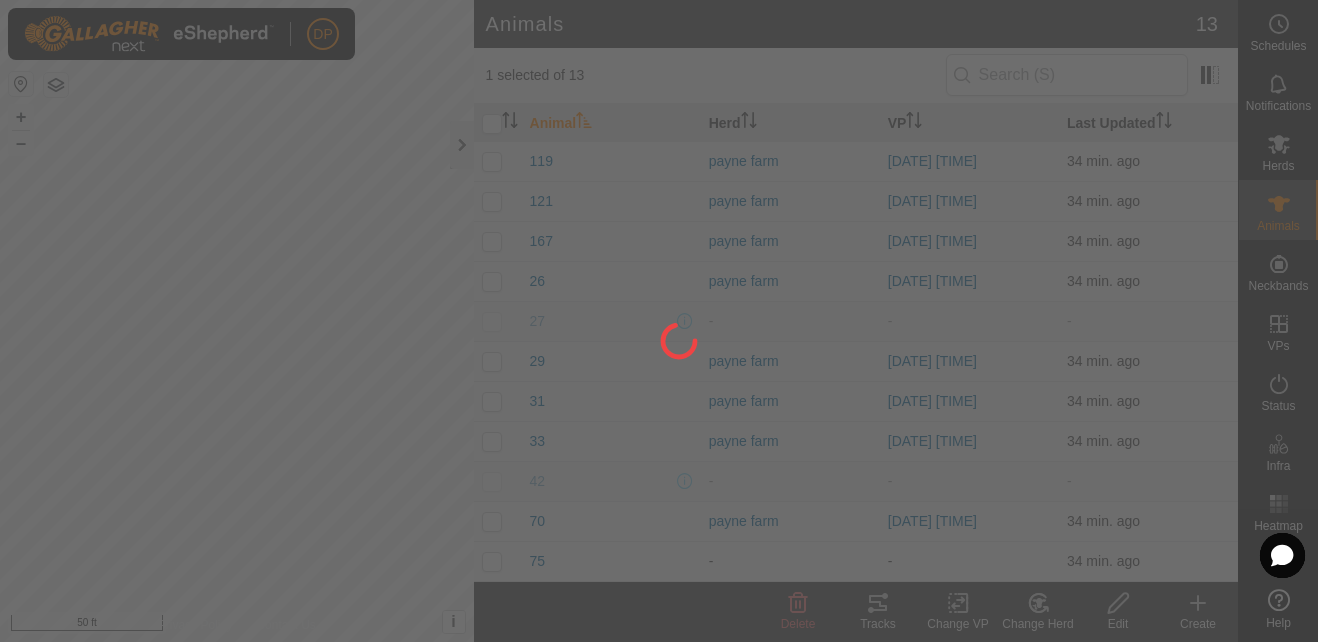 checkbox on "false" 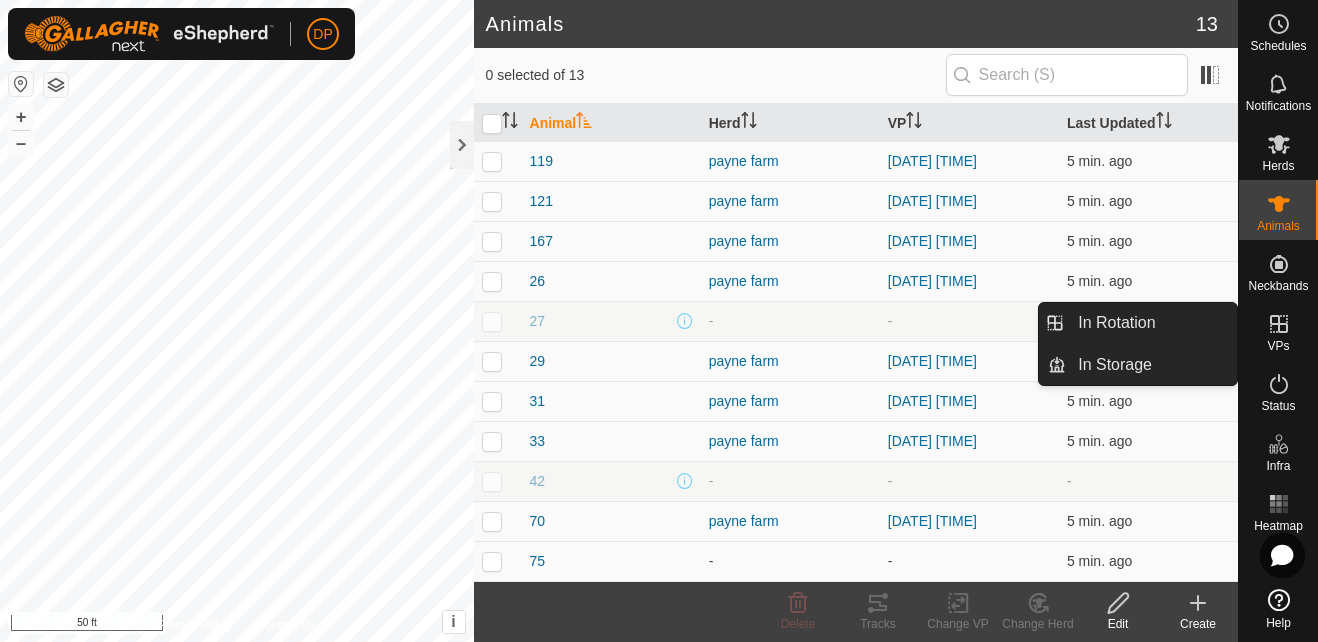click 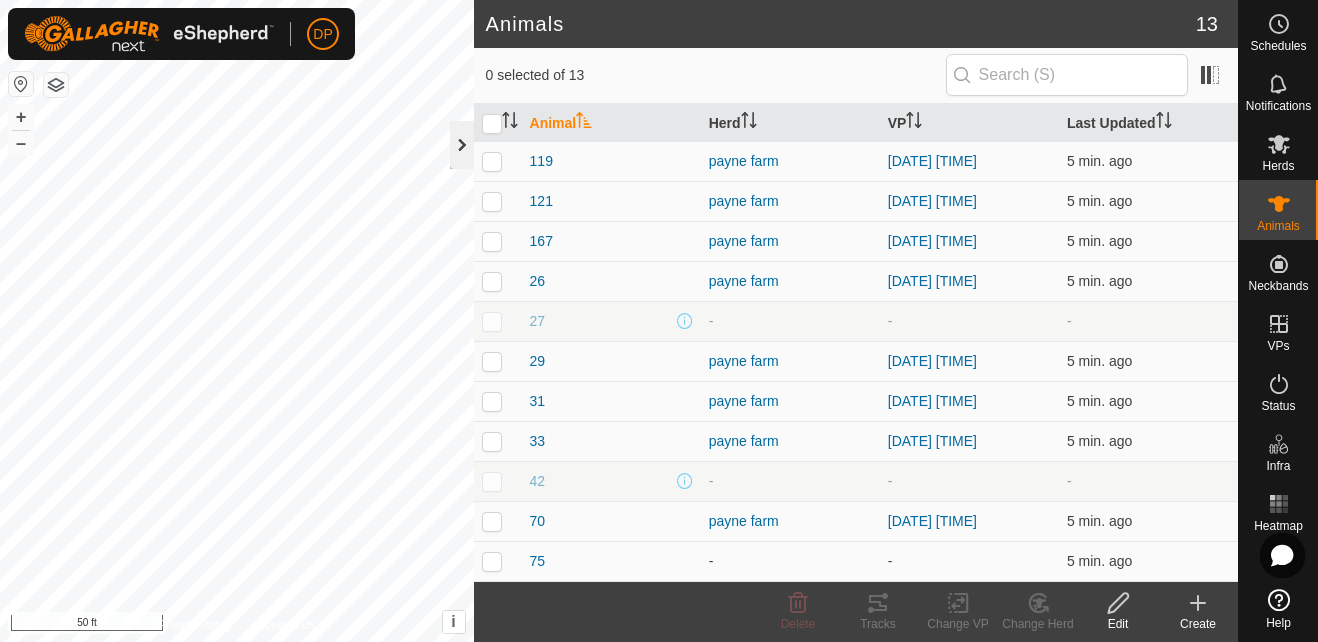 click 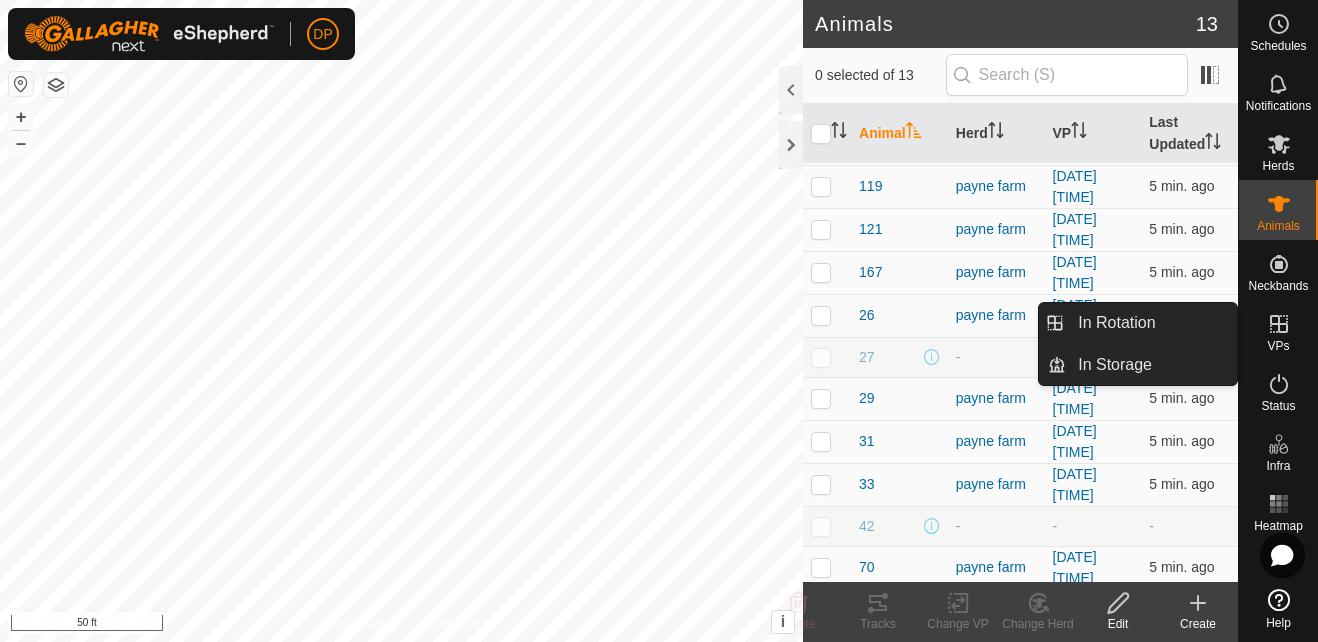 click 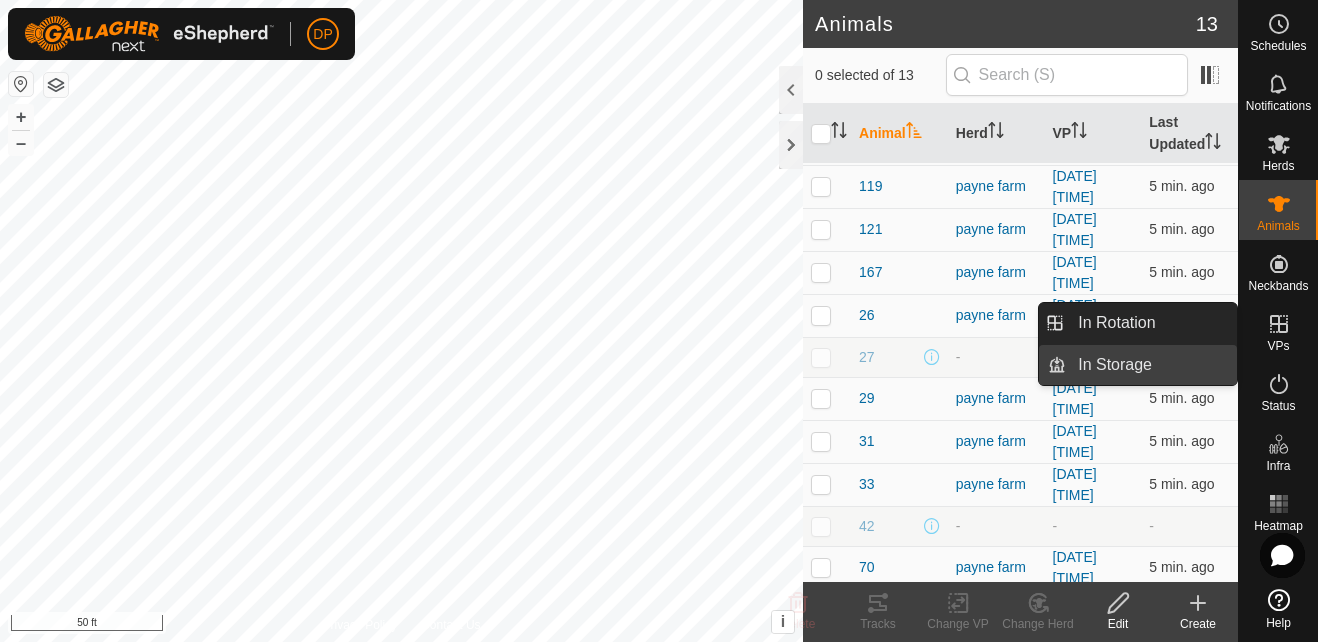 click on "In Storage" at bounding box center (1151, 365) 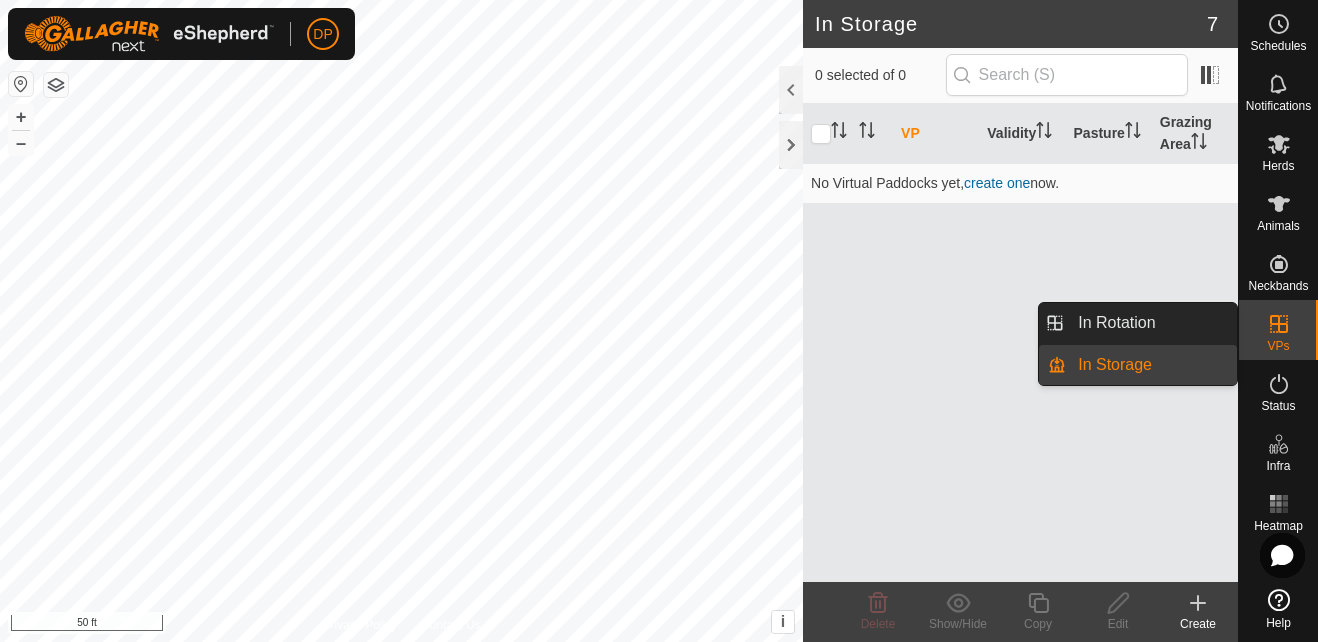 click on "In Storage" at bounding box center (1151, 365) 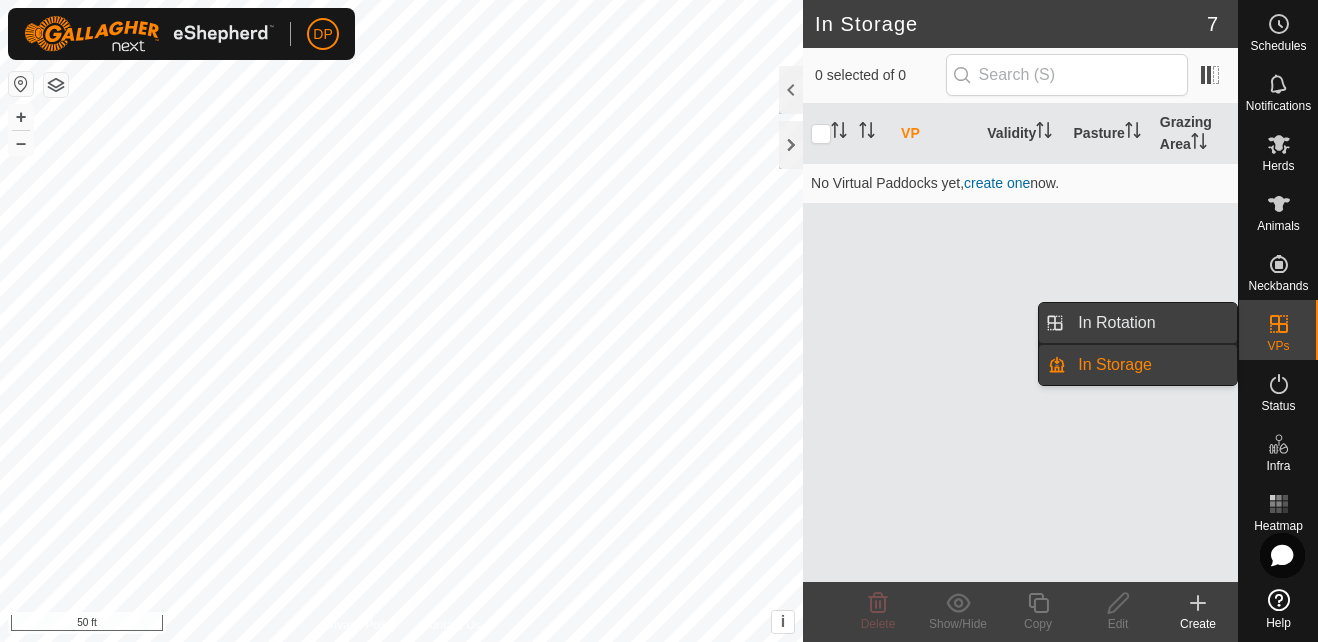 click on "In Rotation" at bounding box center (1151, 323) 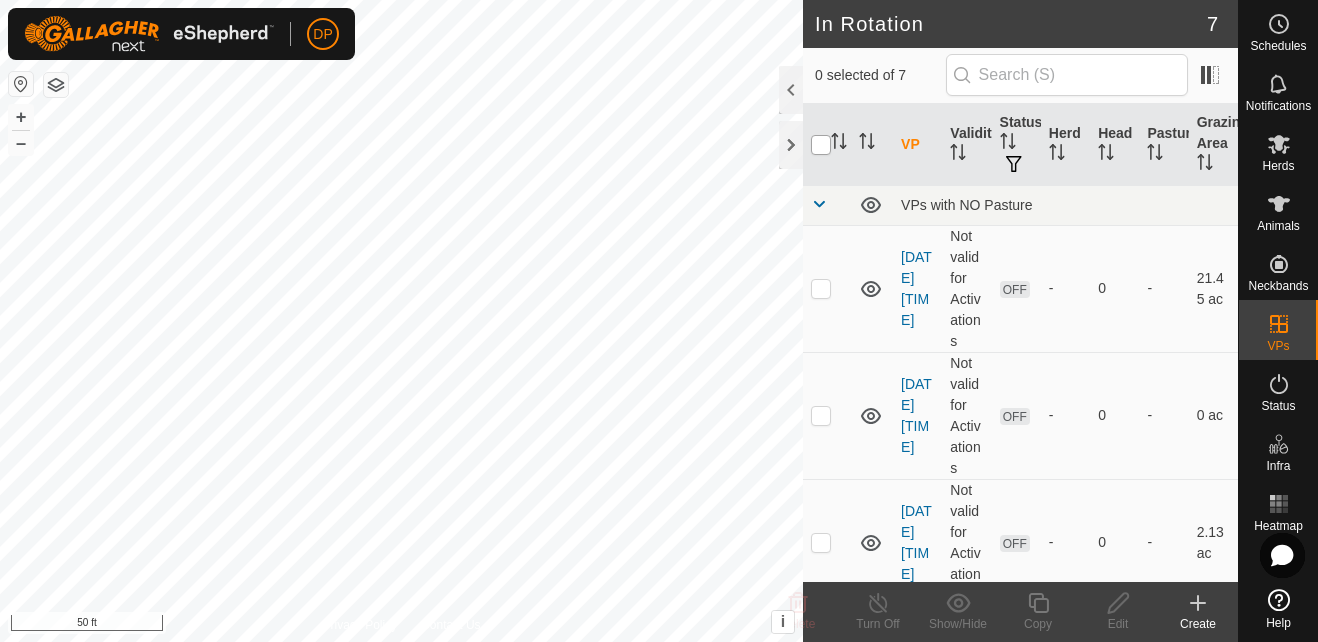 click at bounding box center (821, 145) 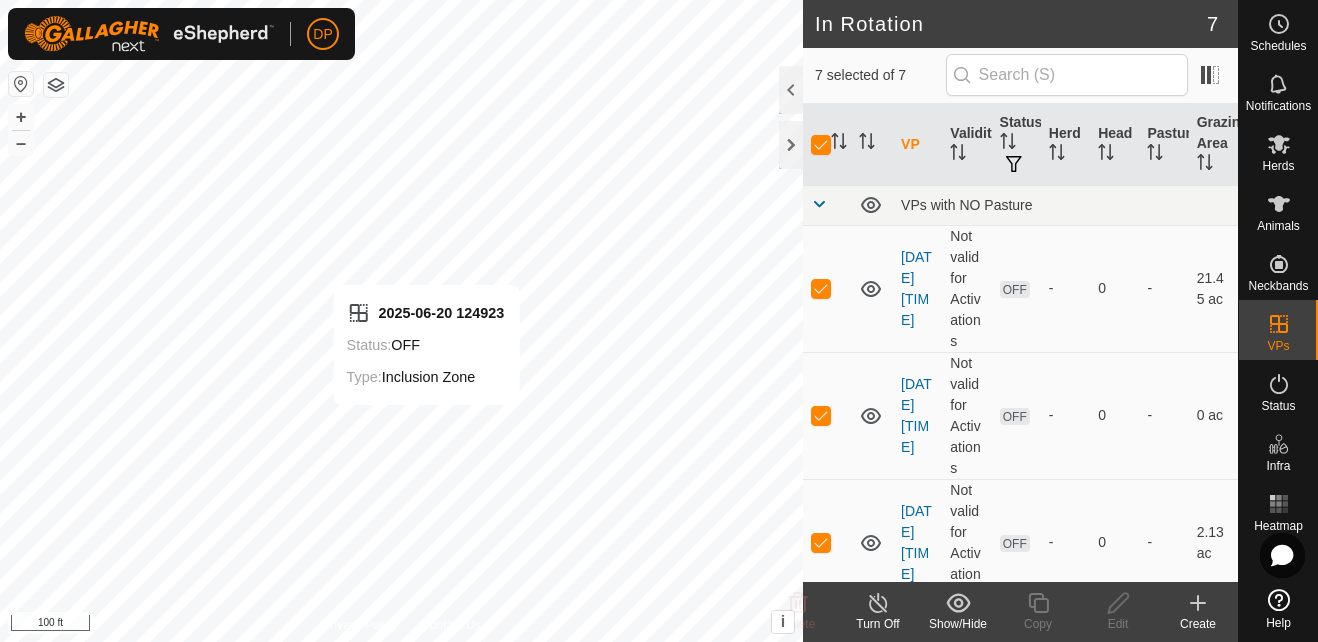 checkbox on "false" 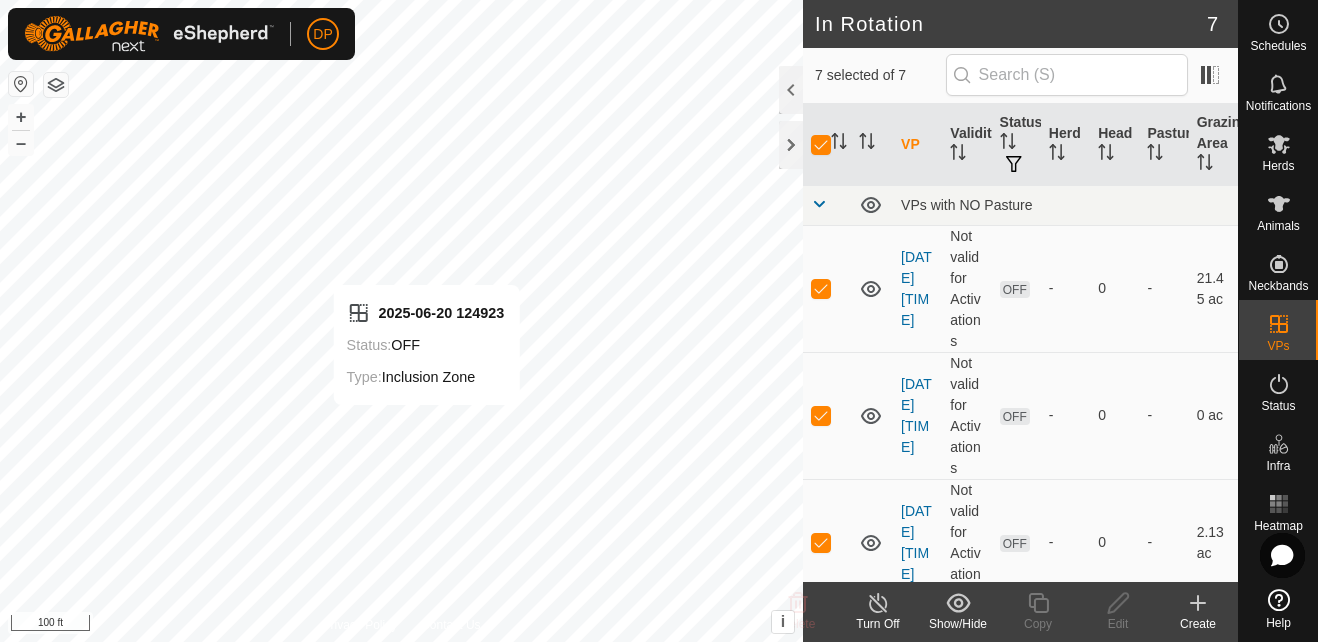checkbox on "false" 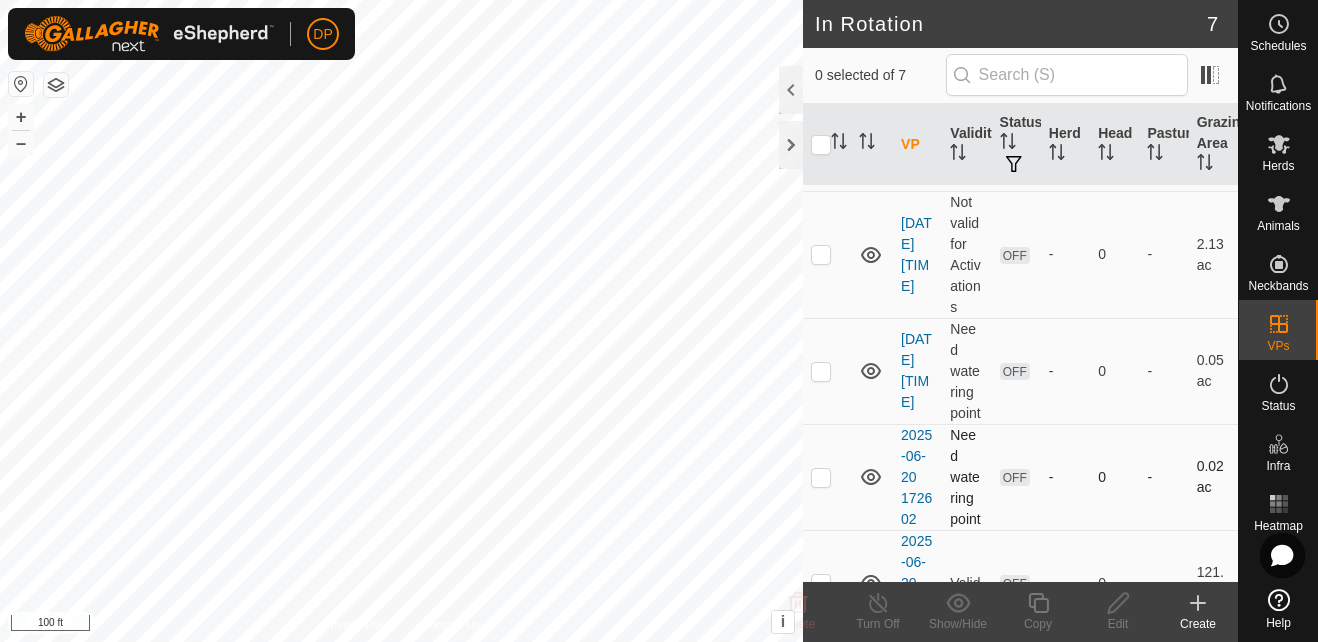 scroll, scrollTop: 300, scrollLeft: 0, axis: vertical 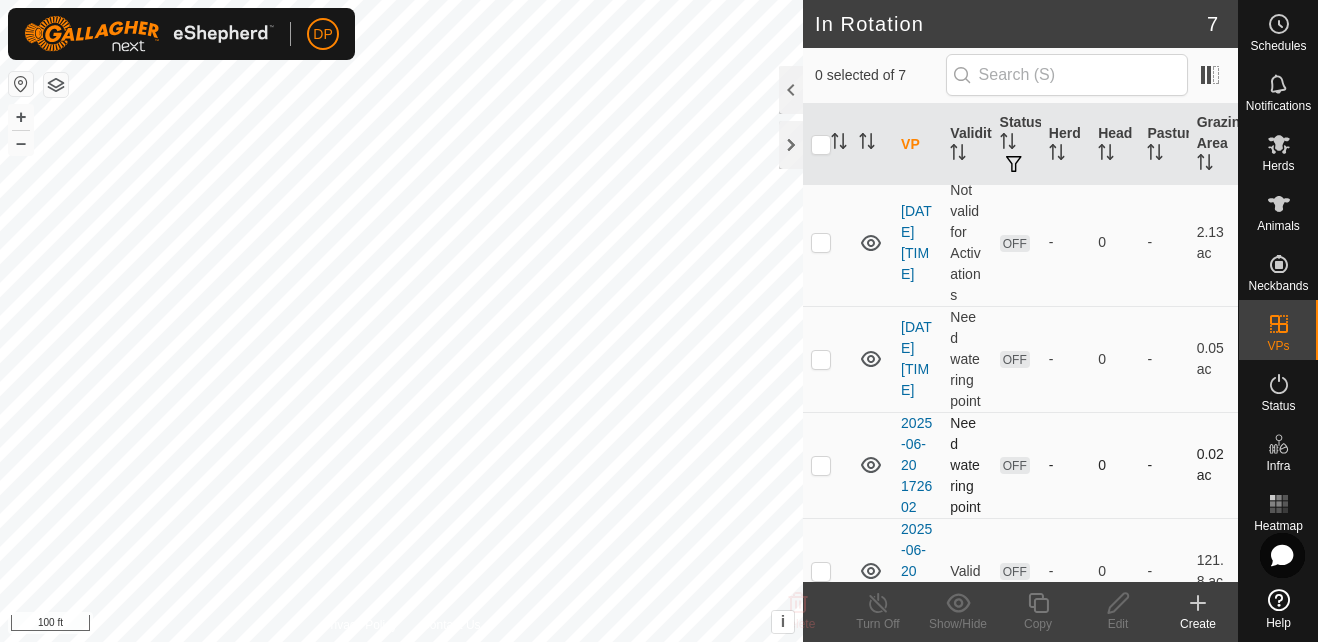 click at bounding box center (821, 465) 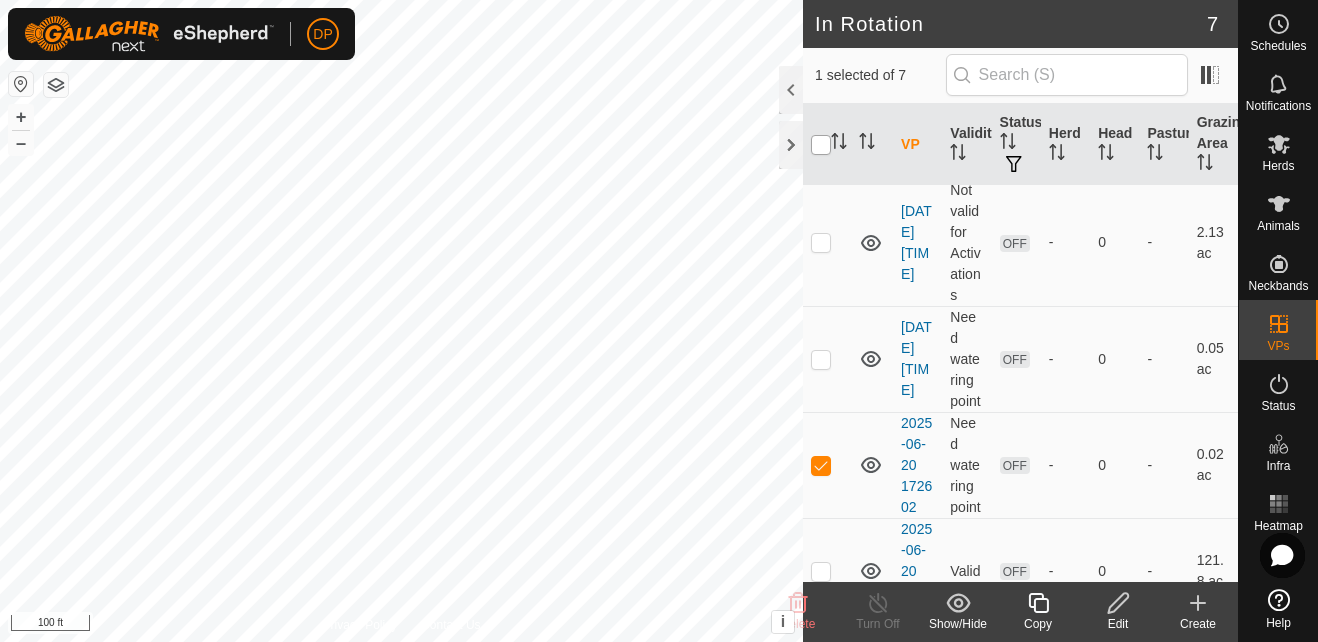 click at bounding box center [821, 145] 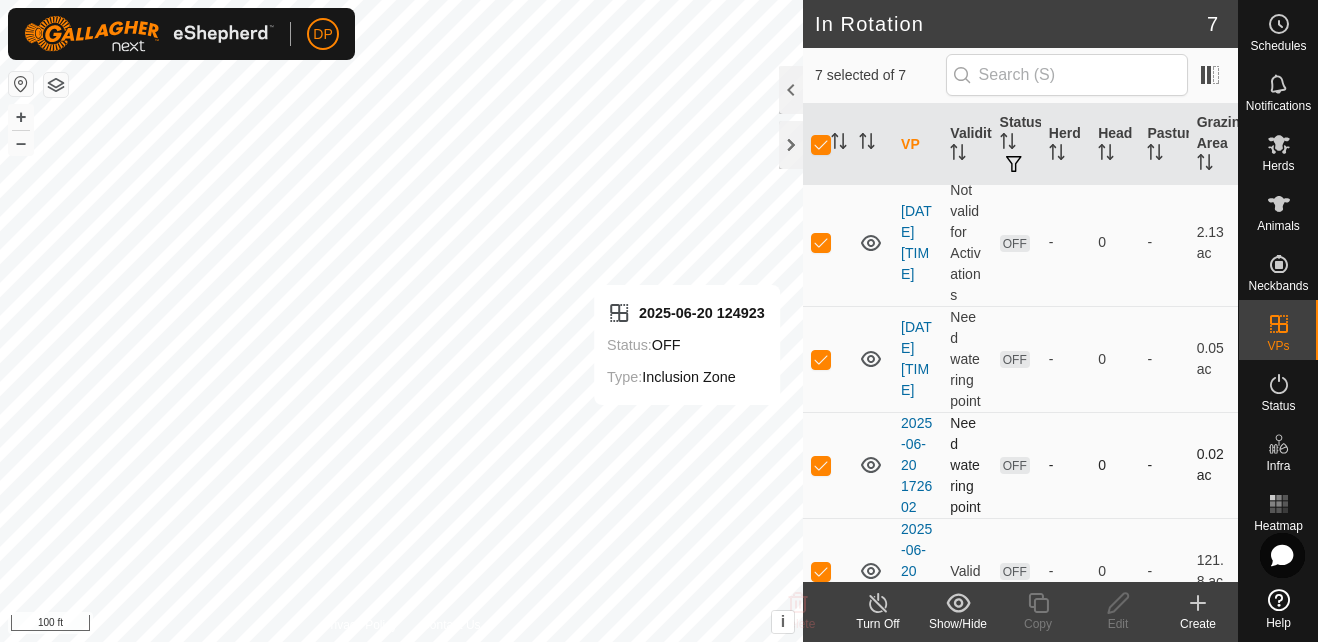 click 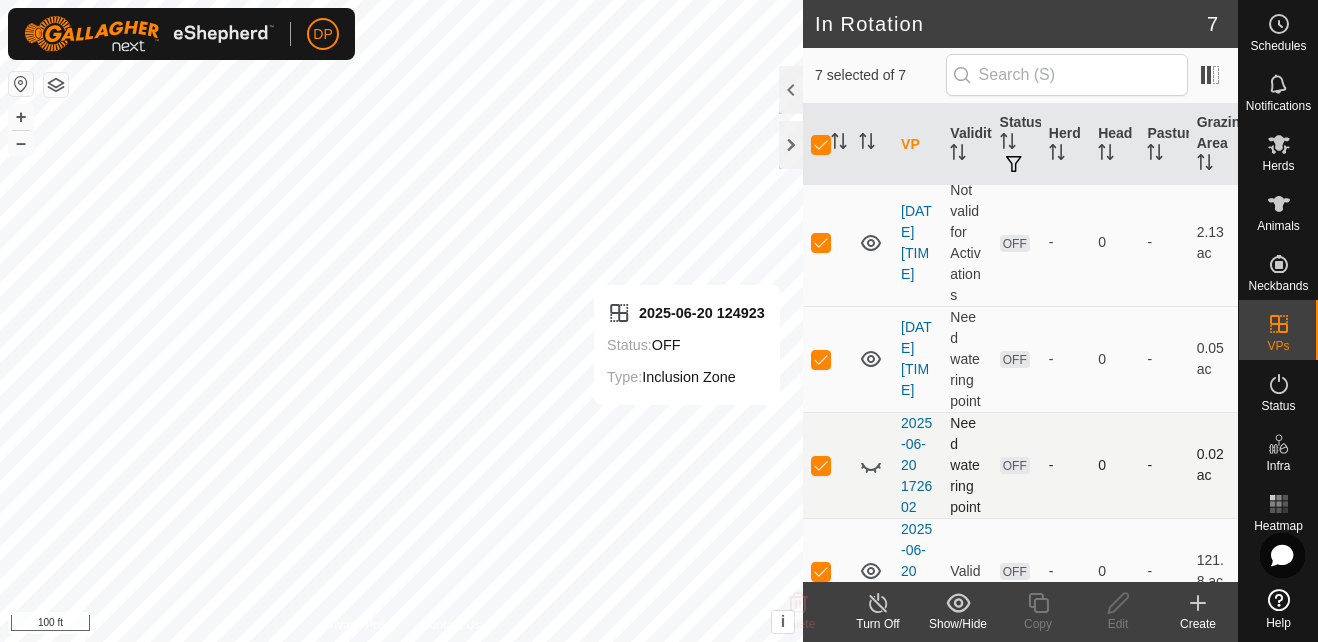 click 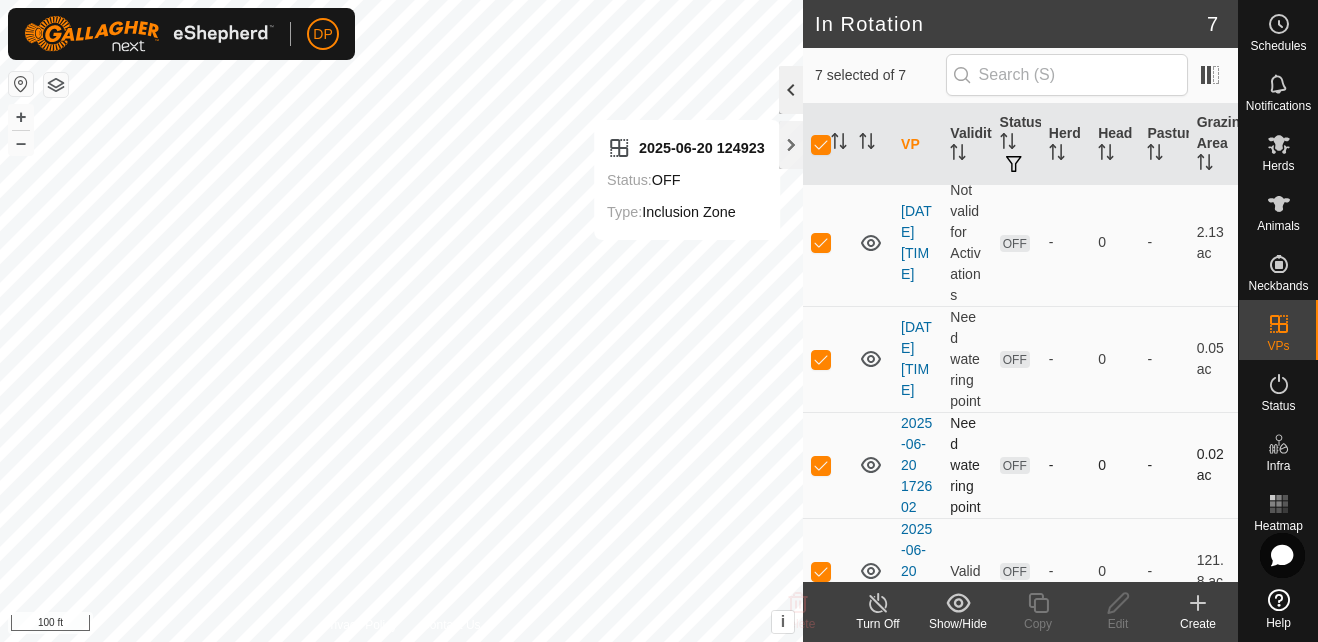 click 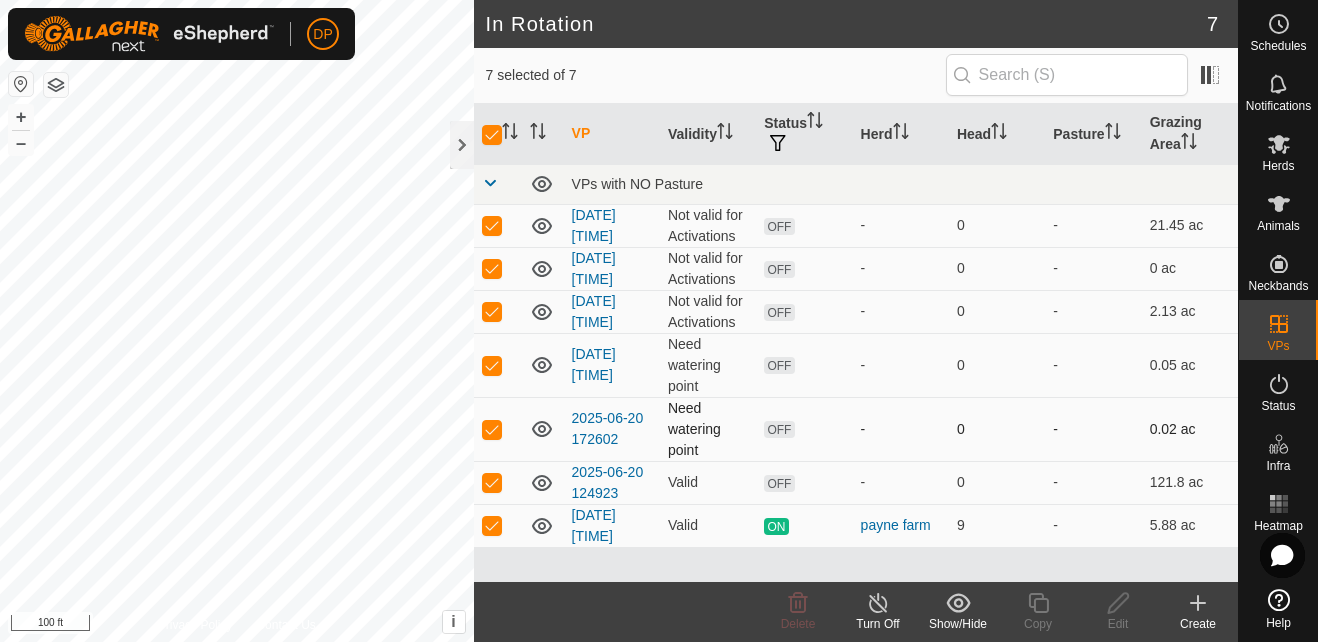 scroll, scrollTop: 0, scrollLeft: 0, axis: both 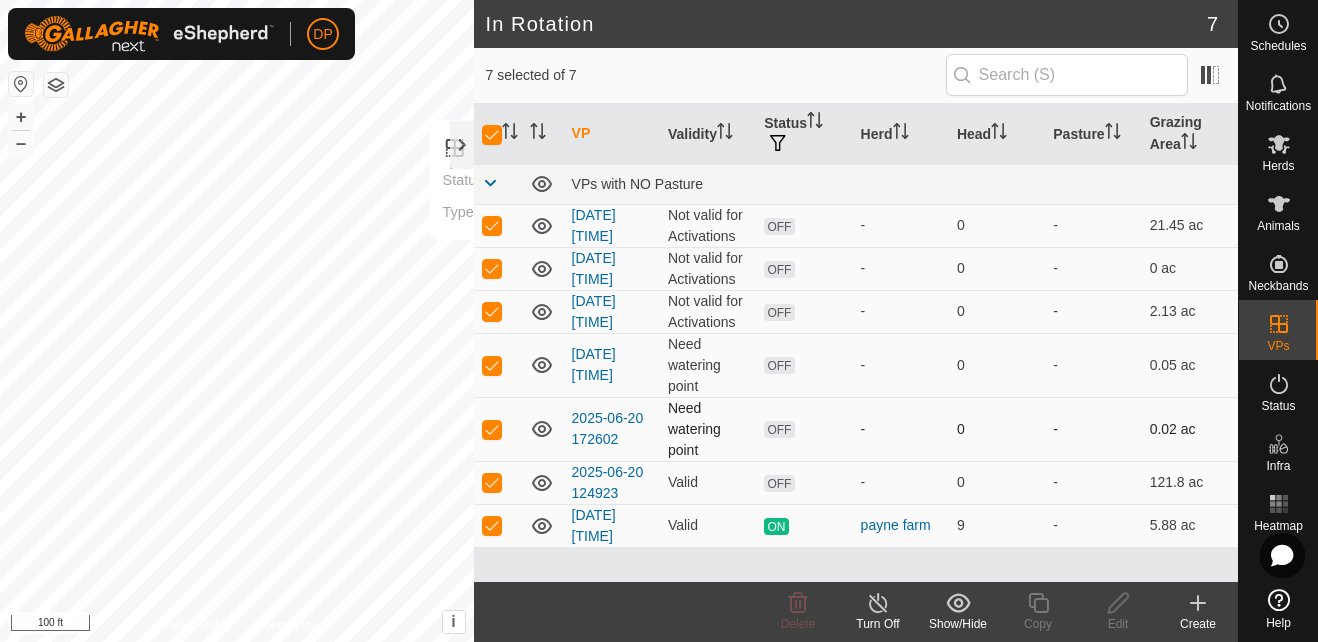 click at bounding box center (492, 429) 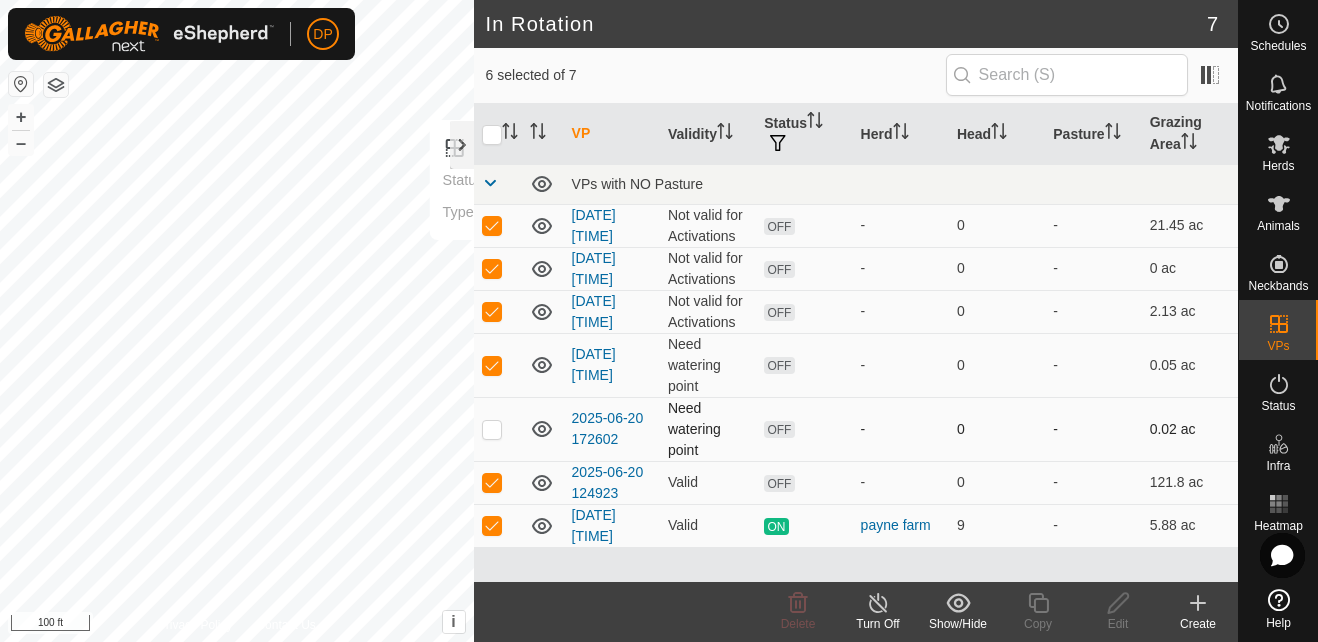 click at bounding box center (492, 429) 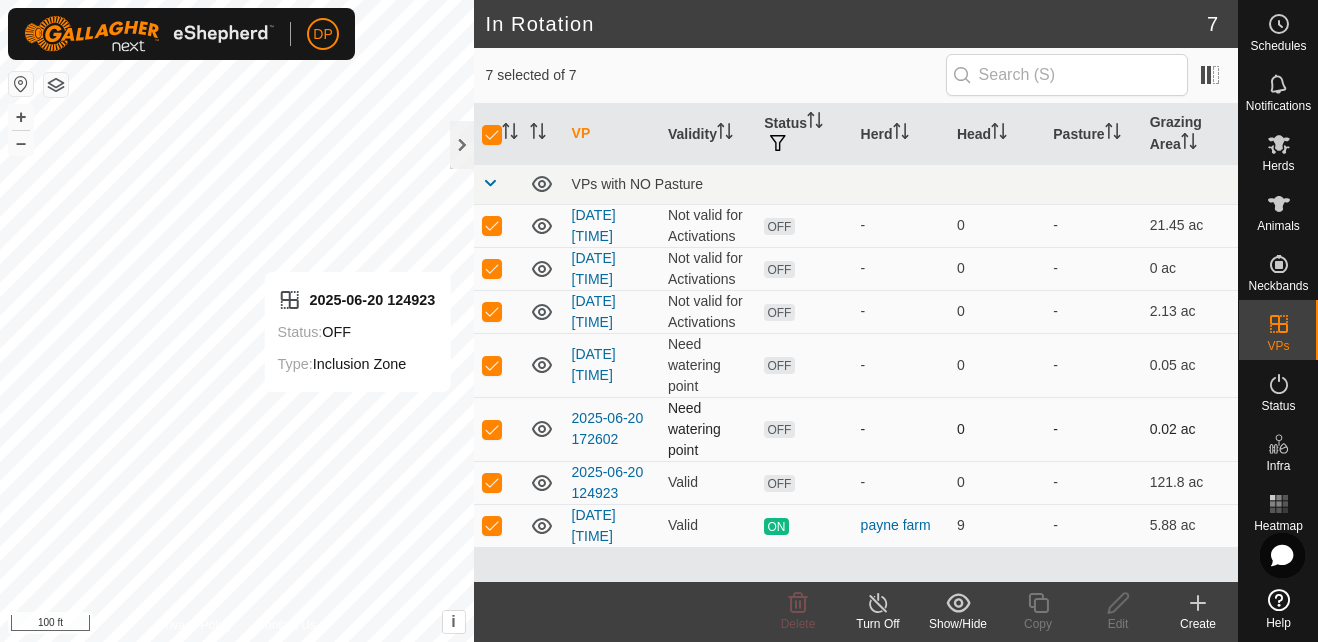 checkbox on "false" 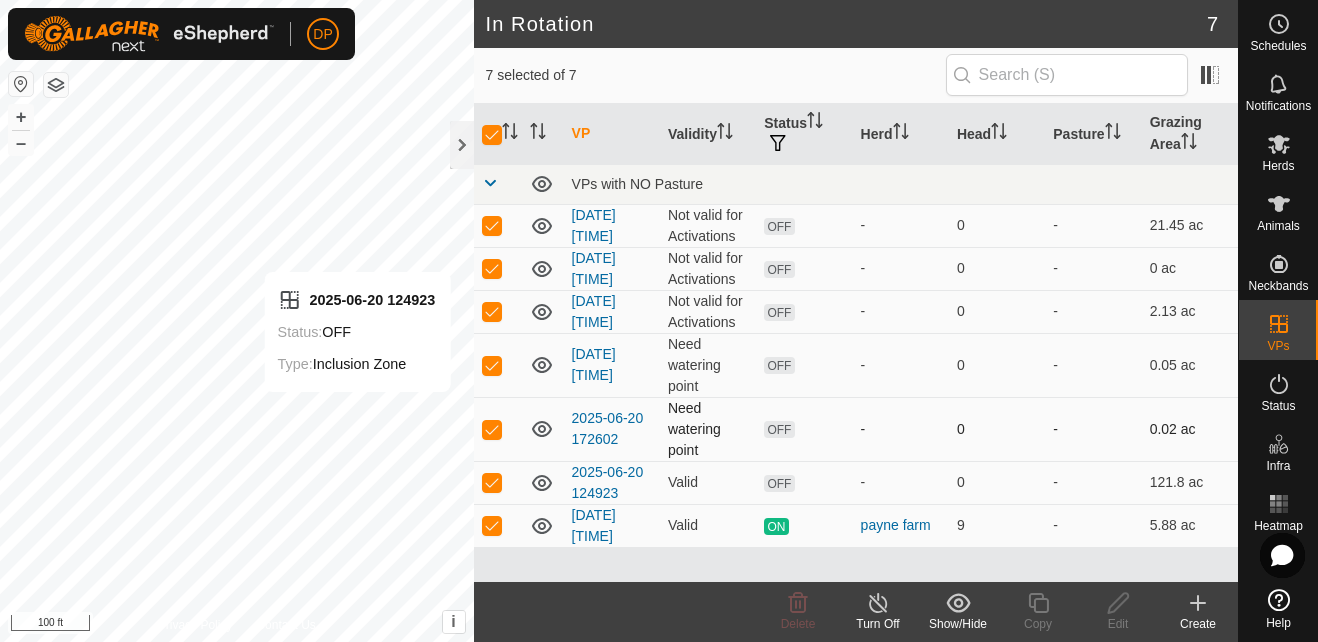checkbox on "false" 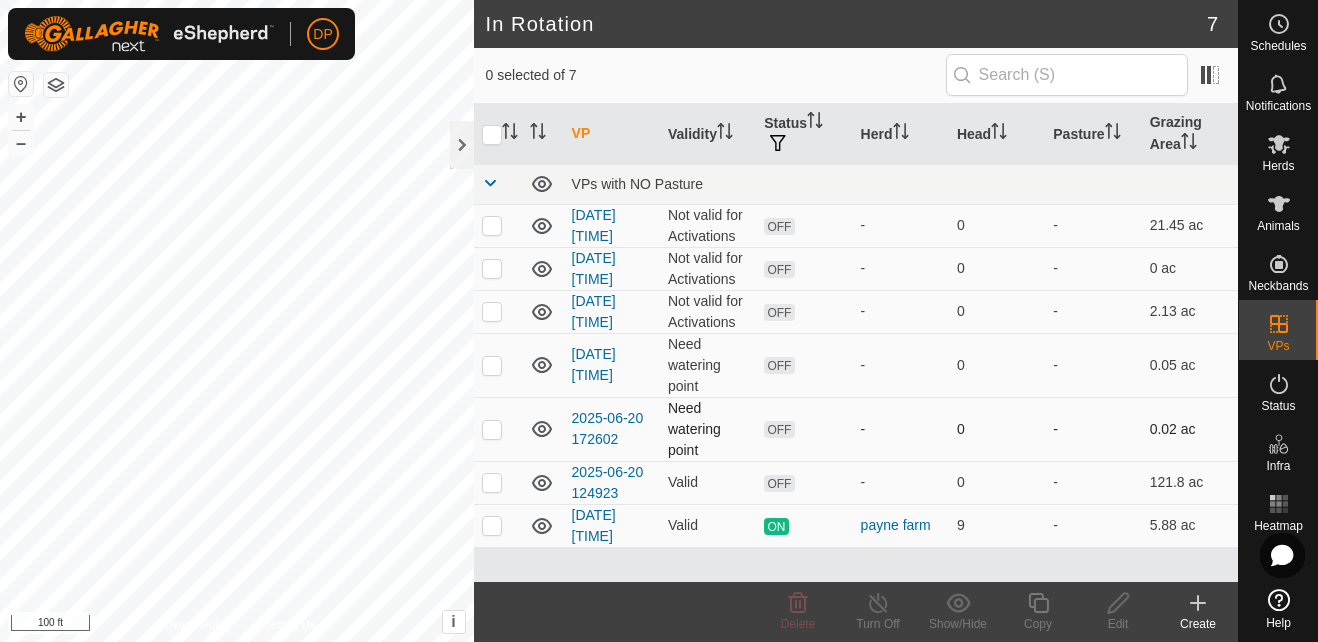 checkbox on "true" 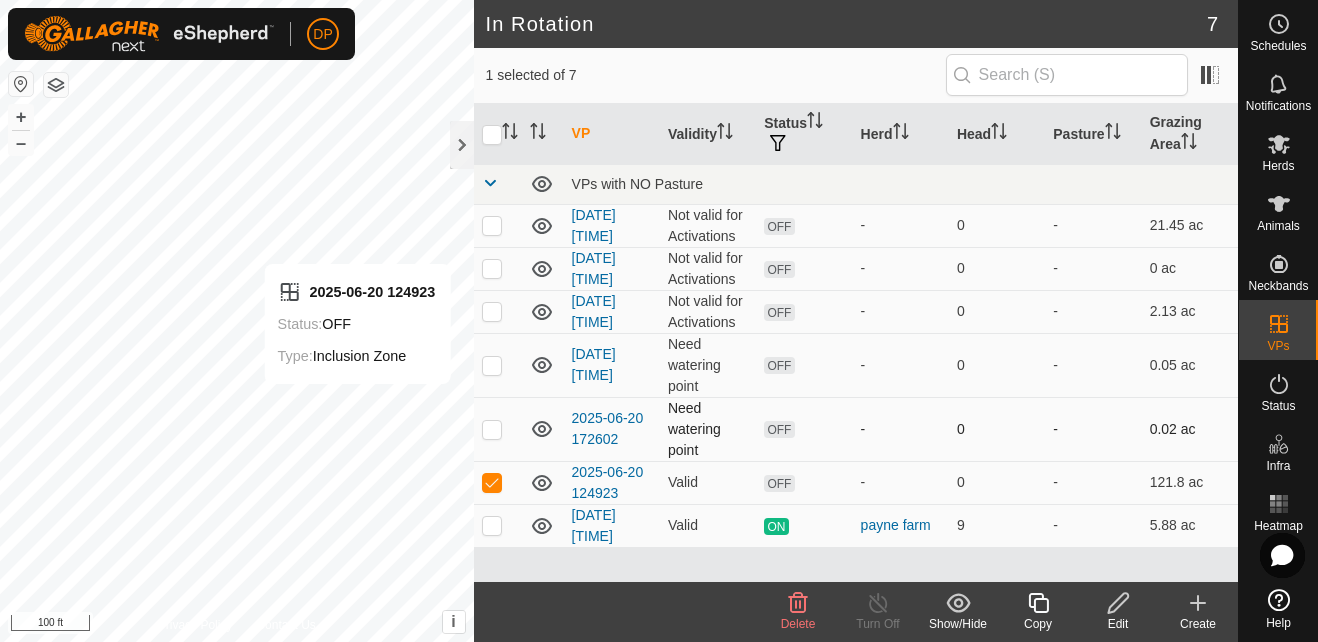 click at bounding box center [492, 429] 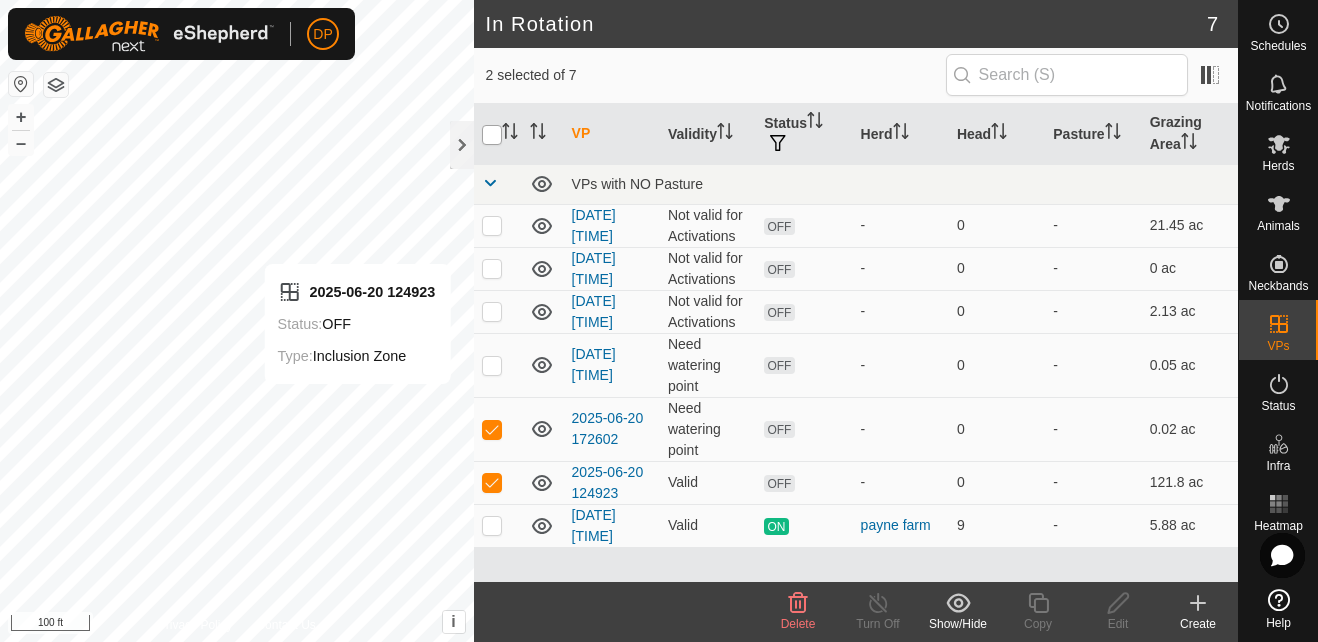 click at bounding box center (492, 135) 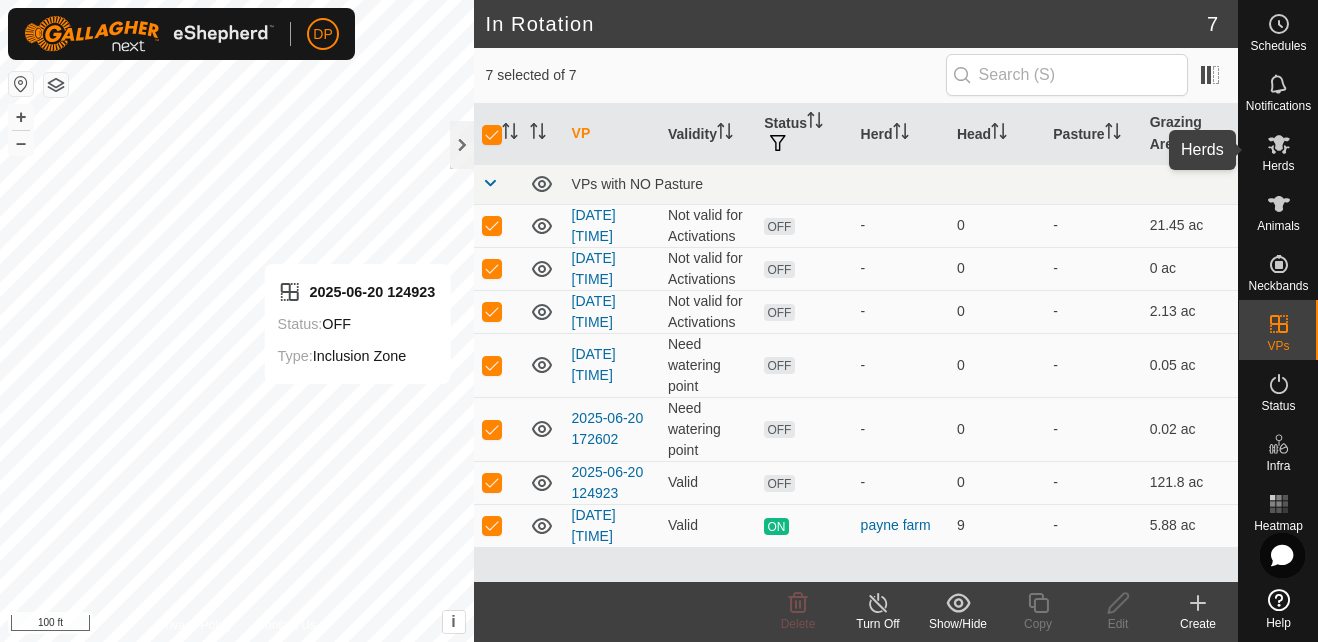 click 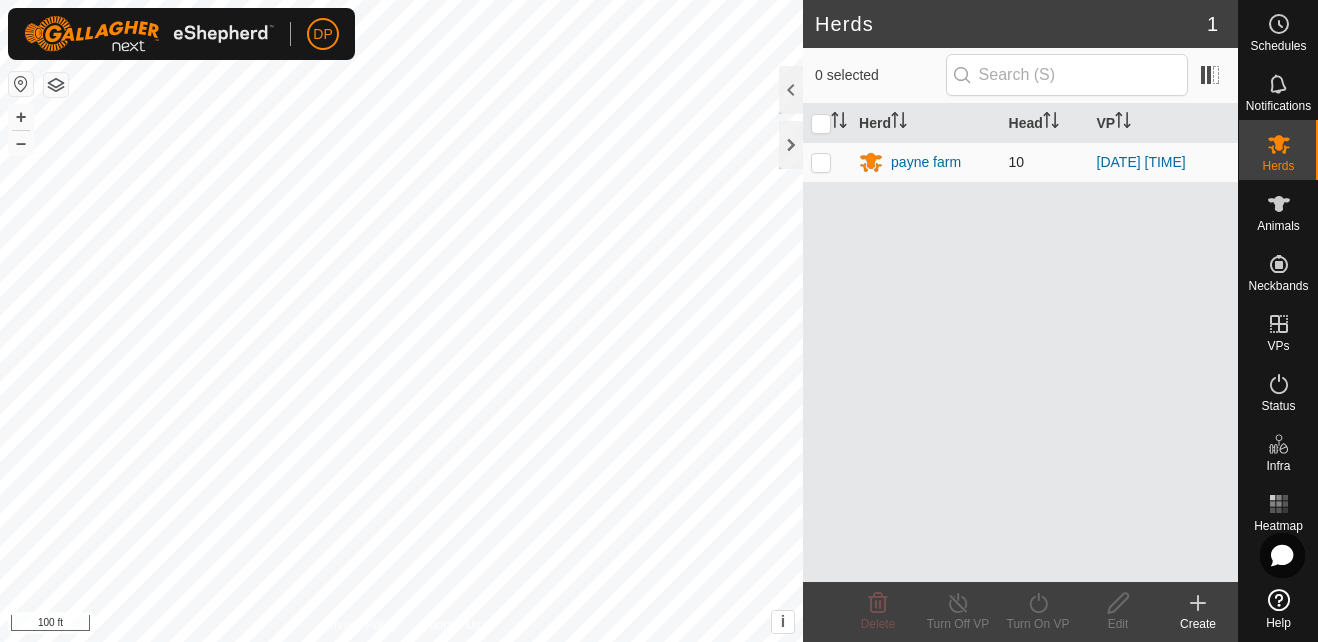 click at bounding box center (821, 162) 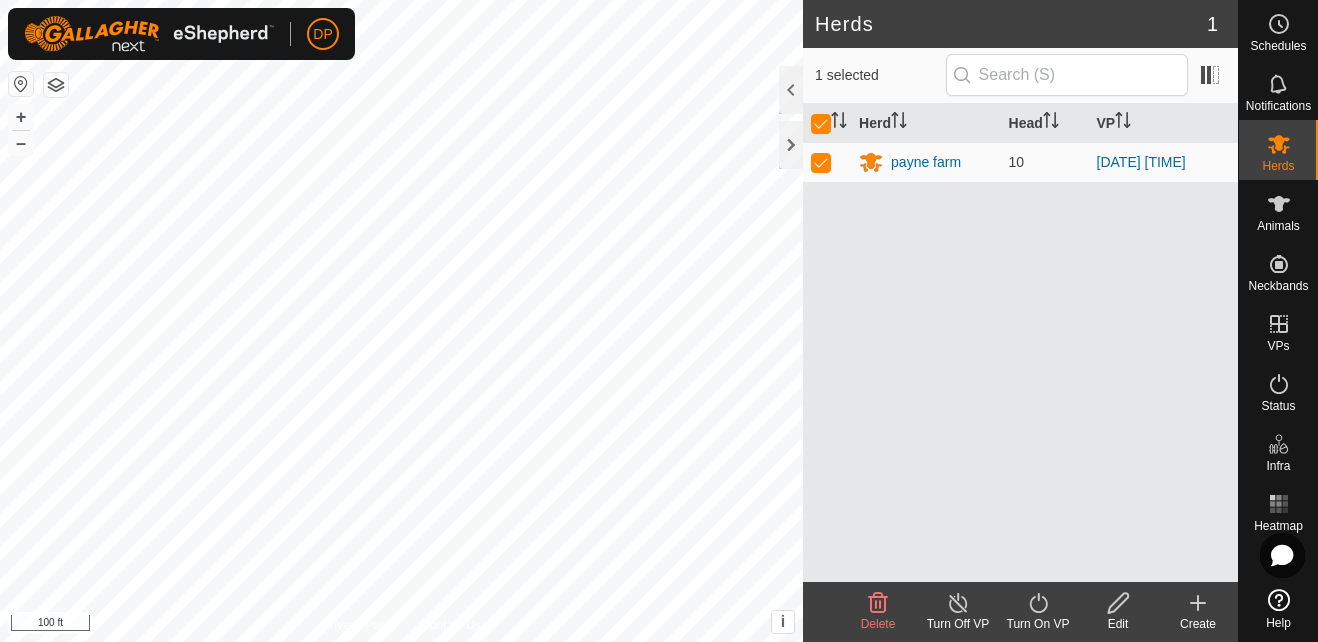 click 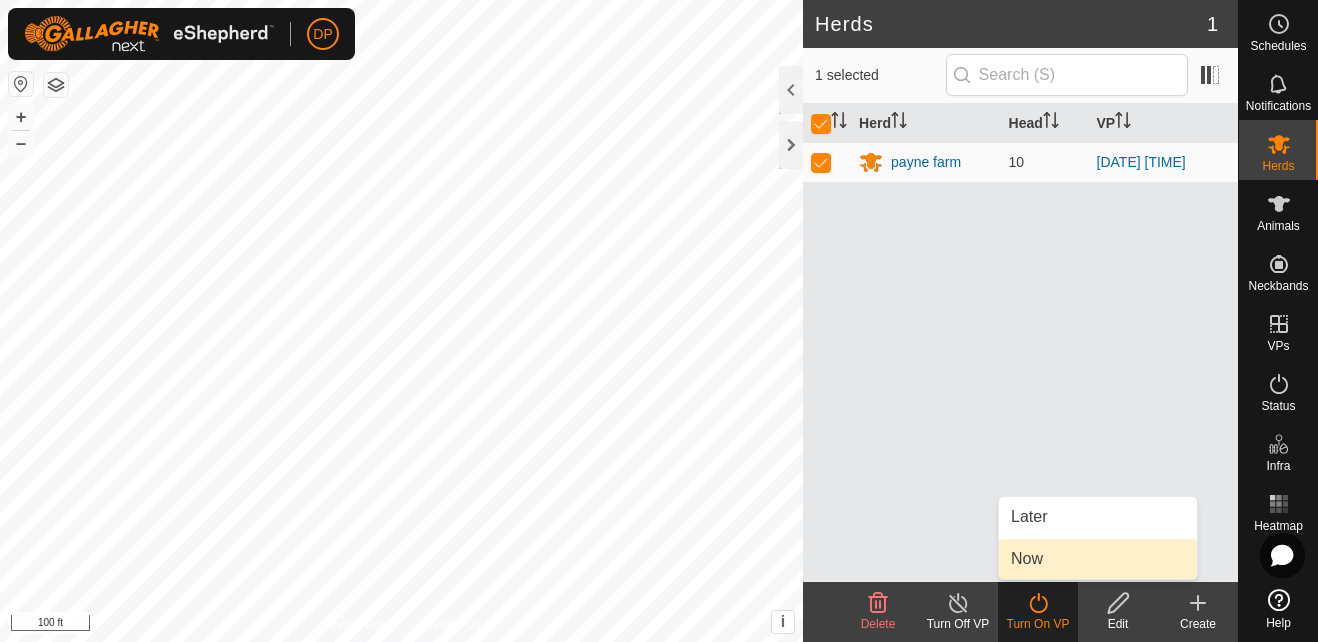 click on "Now" at bounding box center [1098, 559] 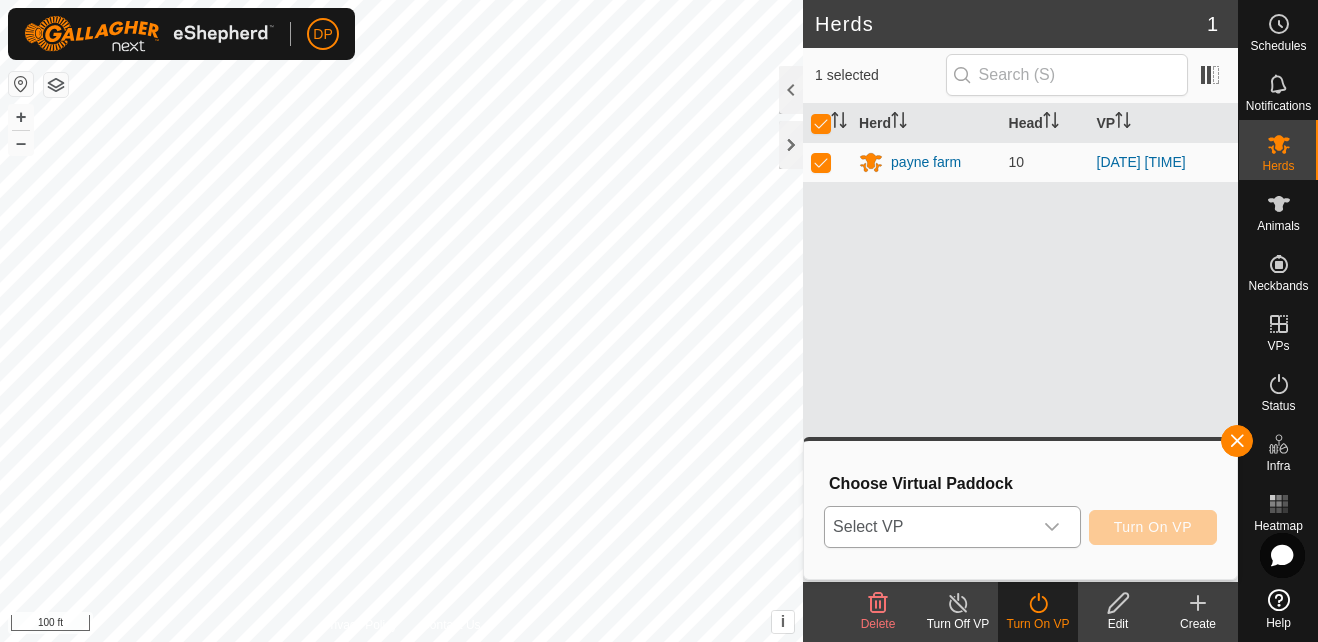 click 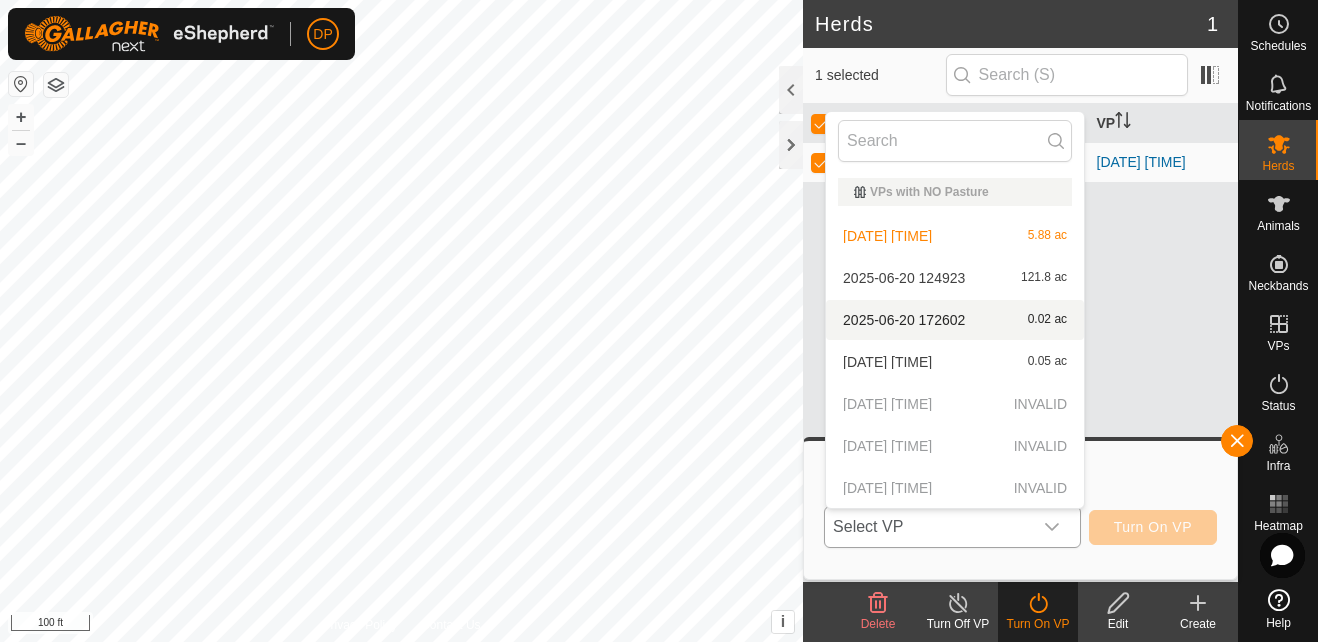click on "[DATE] [TIME]  [NUMBER] ac" at bounding box center [955, 320] 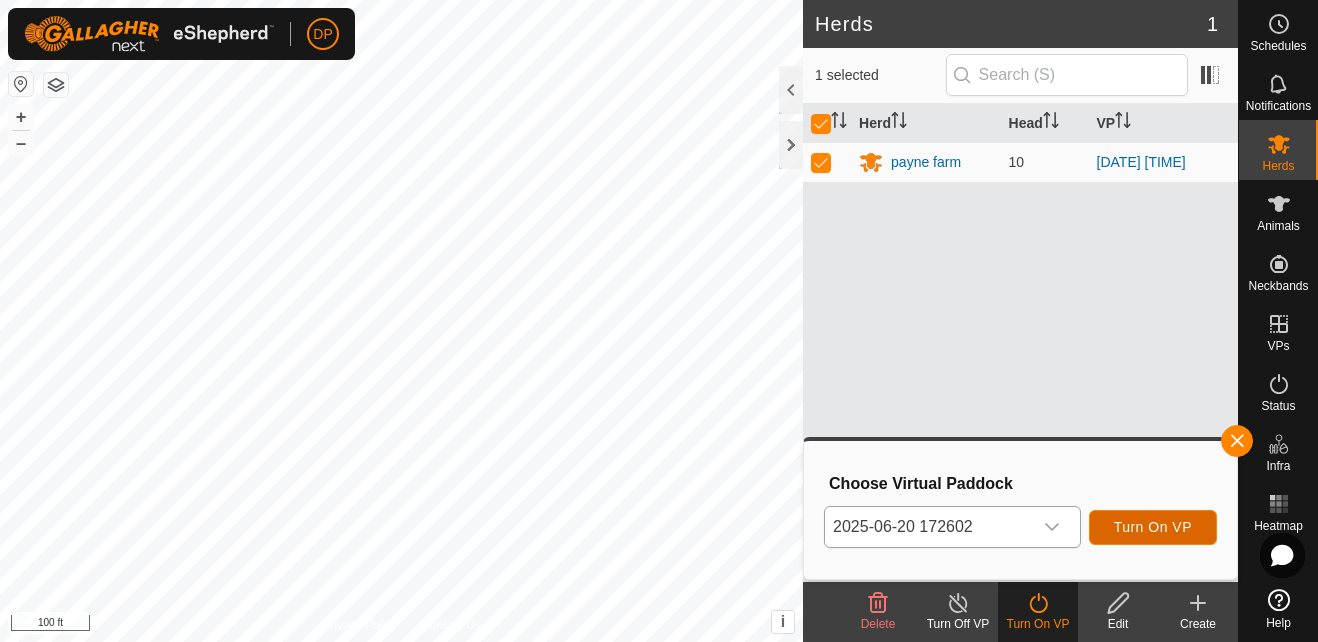 click on "Turn On VP" at bounding box center (1153, 527) 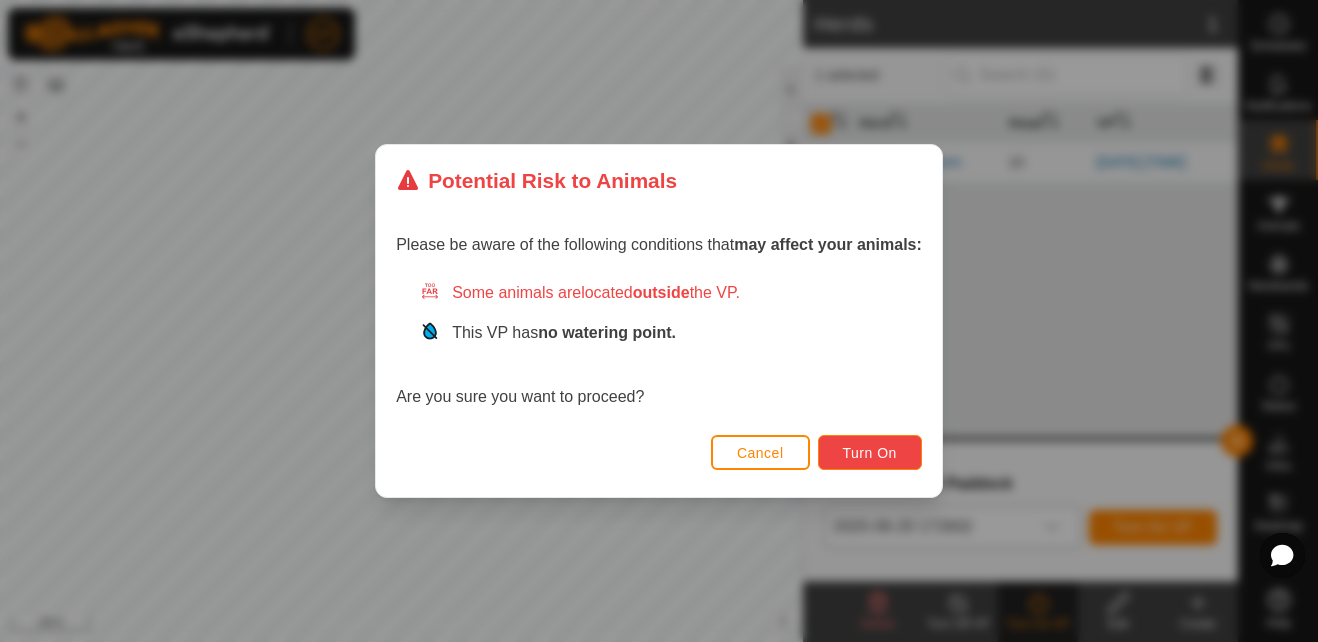 click on "Turn On" at bounding box center [870, 452] 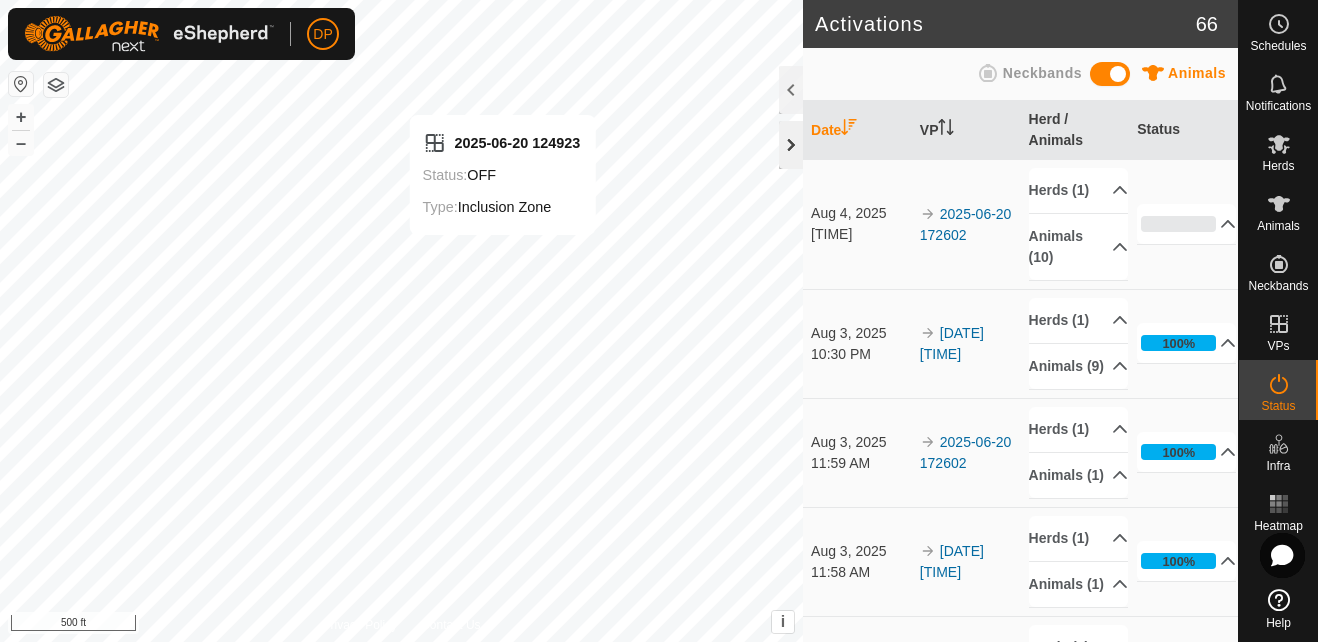 click 